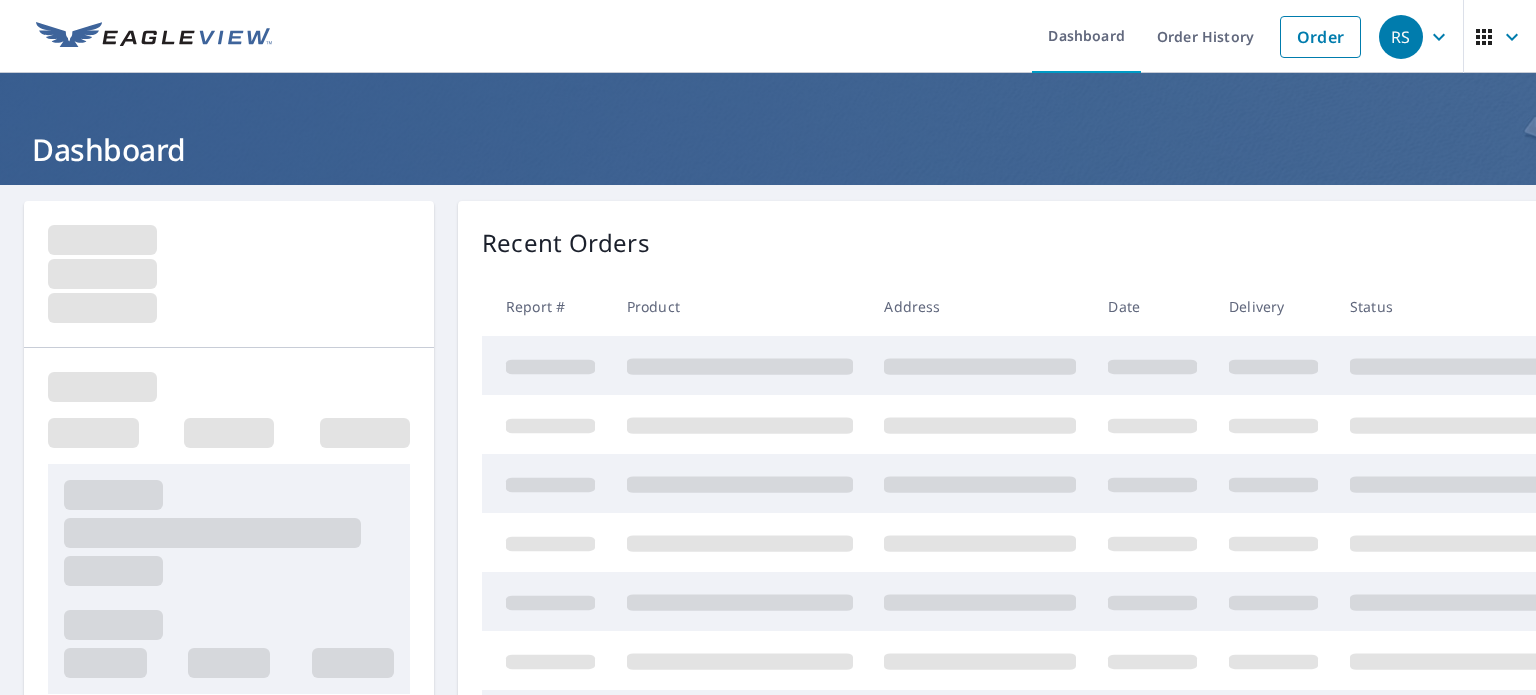 scroll, scrollTop: 0, scrollLeft: 0, axis: both 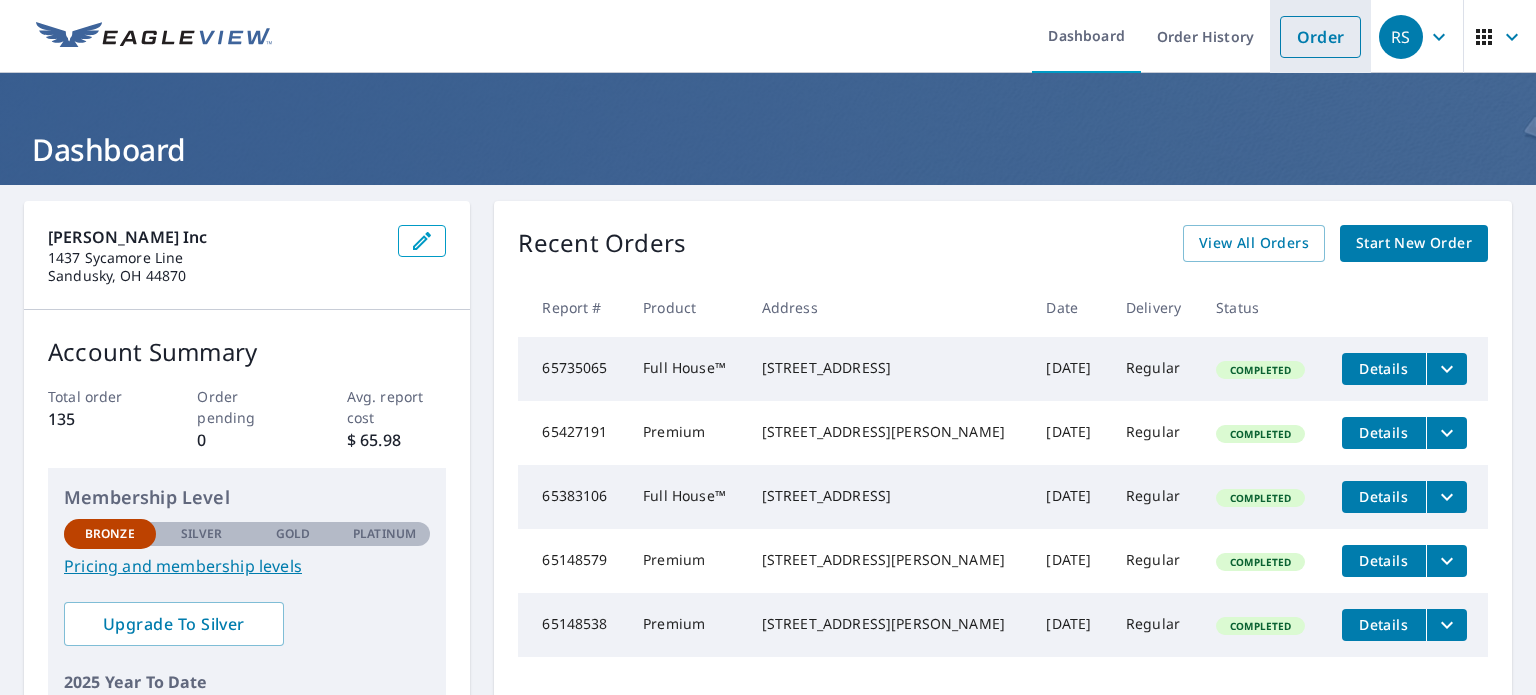 click on "Order" at bounding box center [1320, 37] 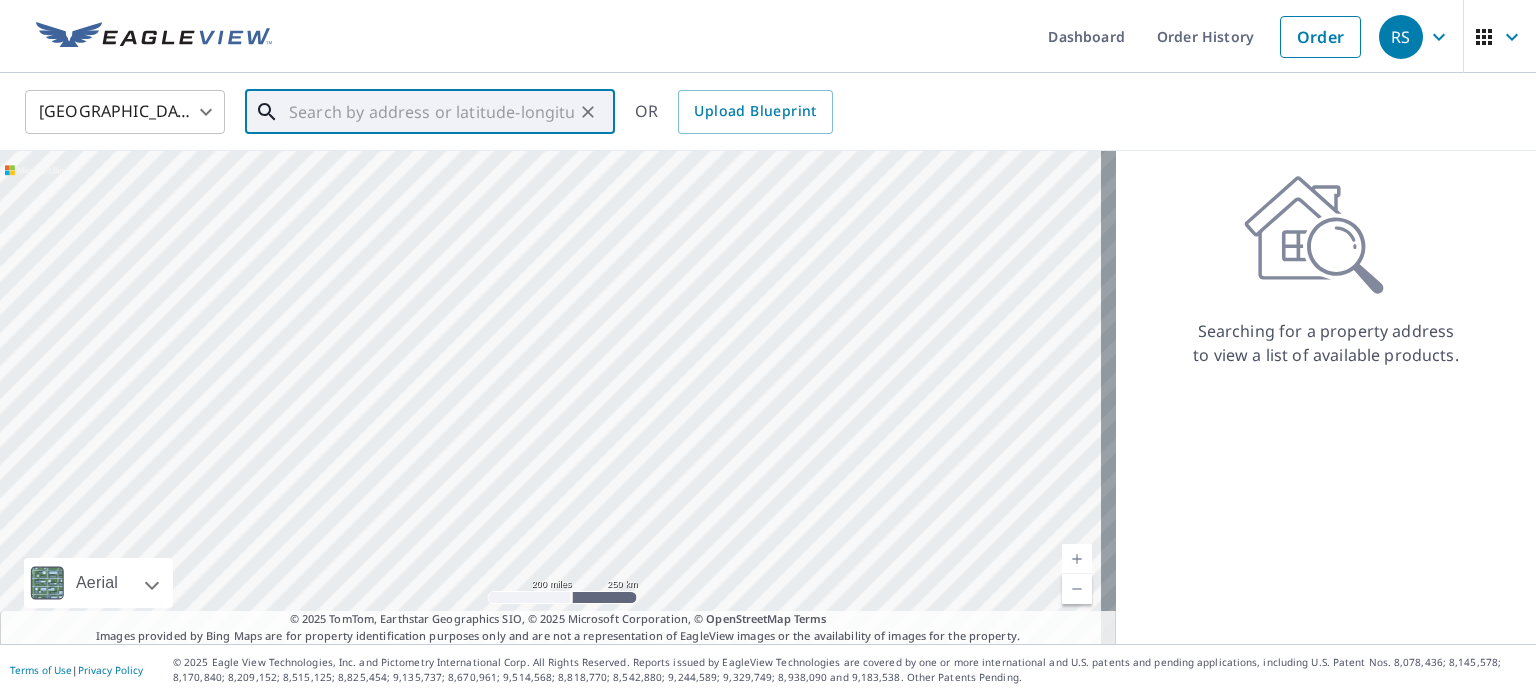 click at bounding box center (431, 112) 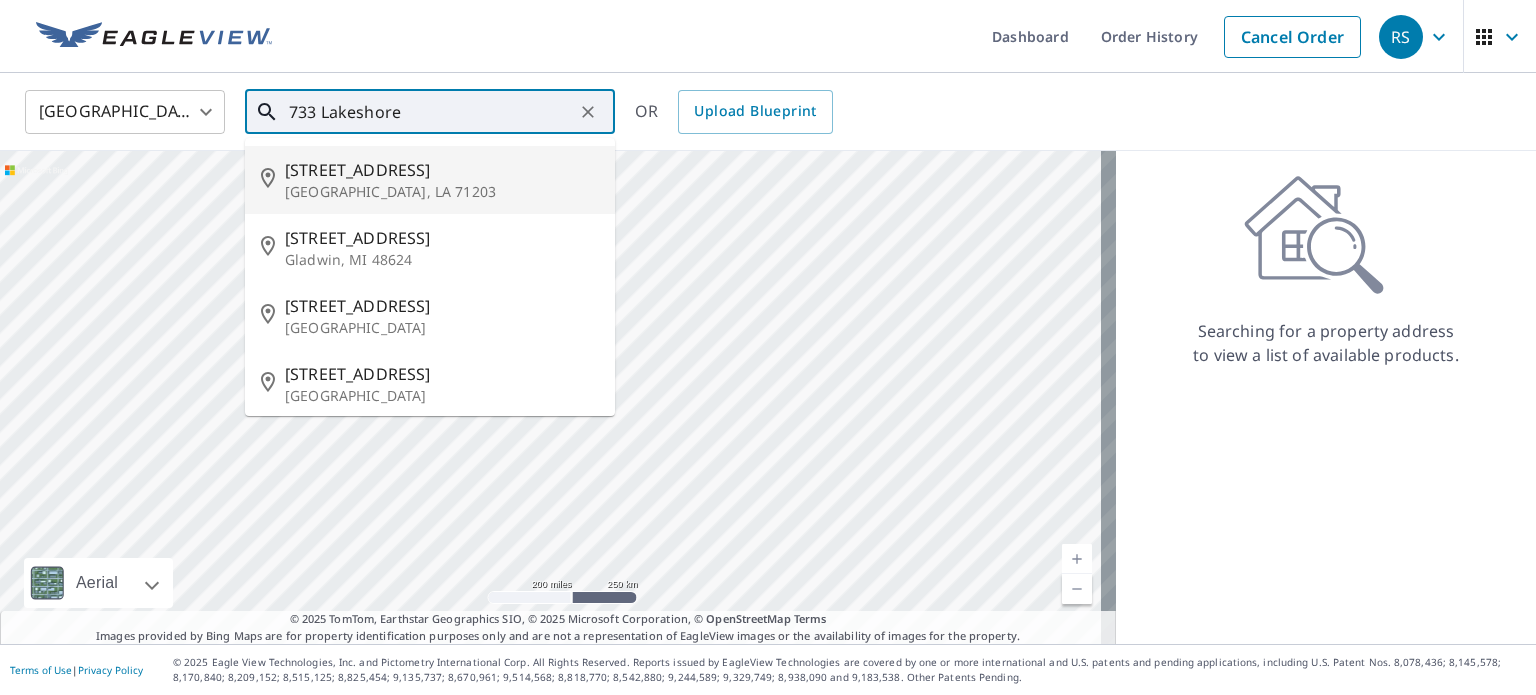 drag, startPoint x: 320, startPoint y: 105, endPoint x: 339, endPoint y: 102, distance: 19.235384 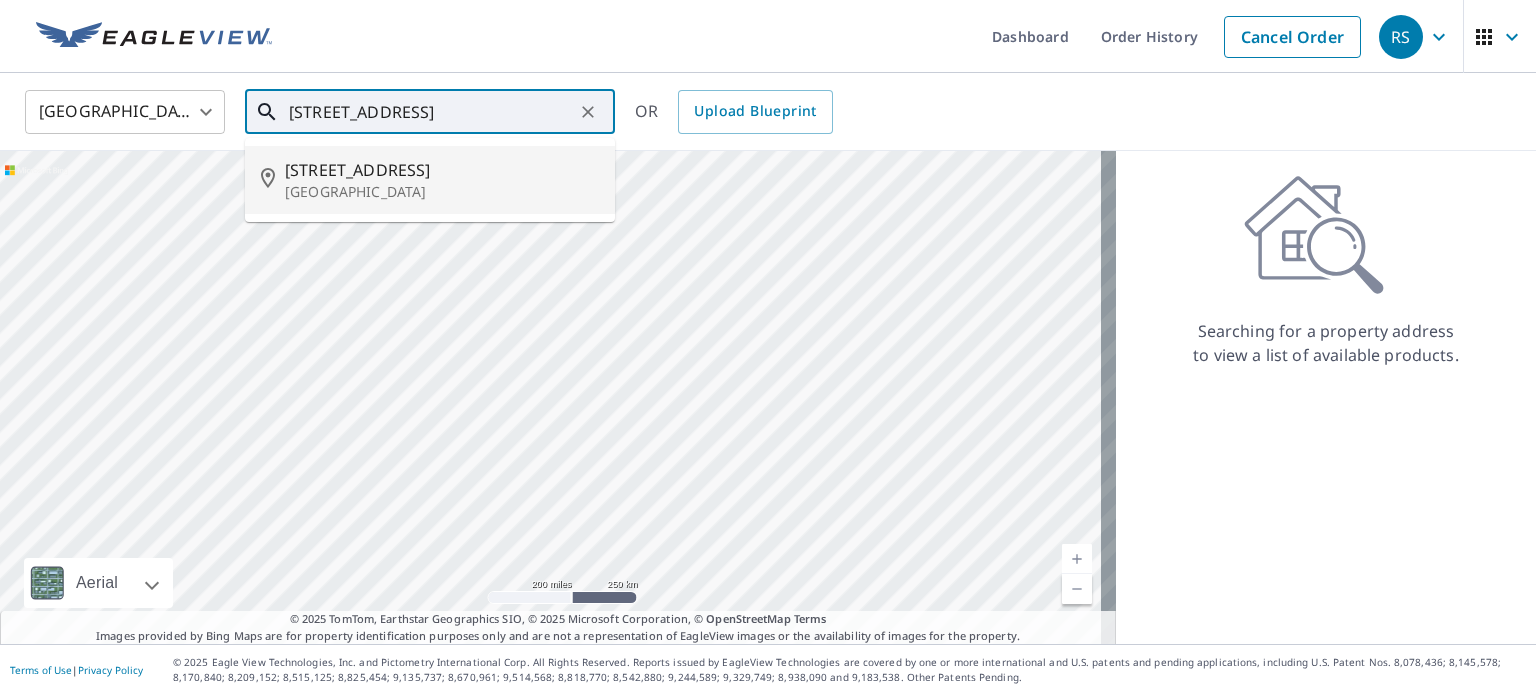 click on "[STREET_ADDRESS]" at bounding box center (442, 170) 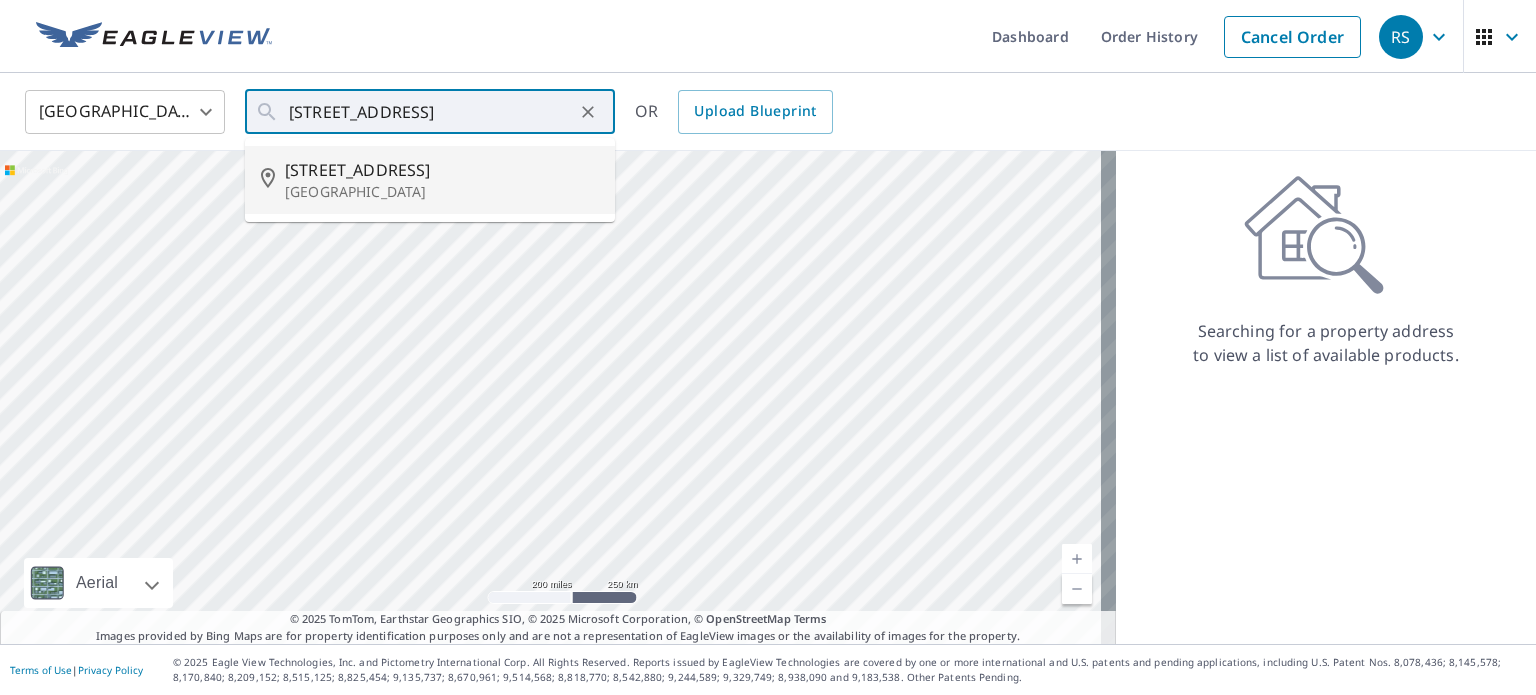 type on "[STREET_ADDRESS][PERSON_NAME]" 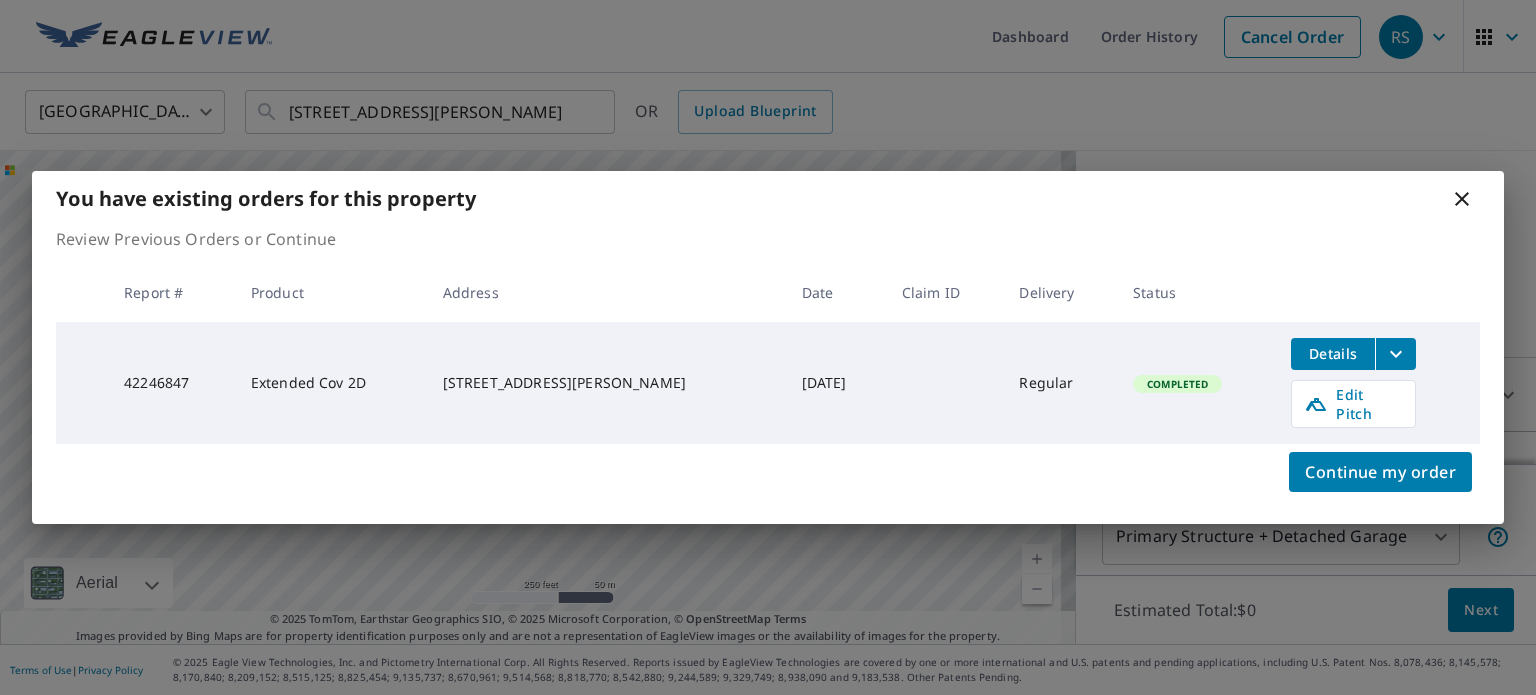 click on "Details" at bounding box center [1333, 353] 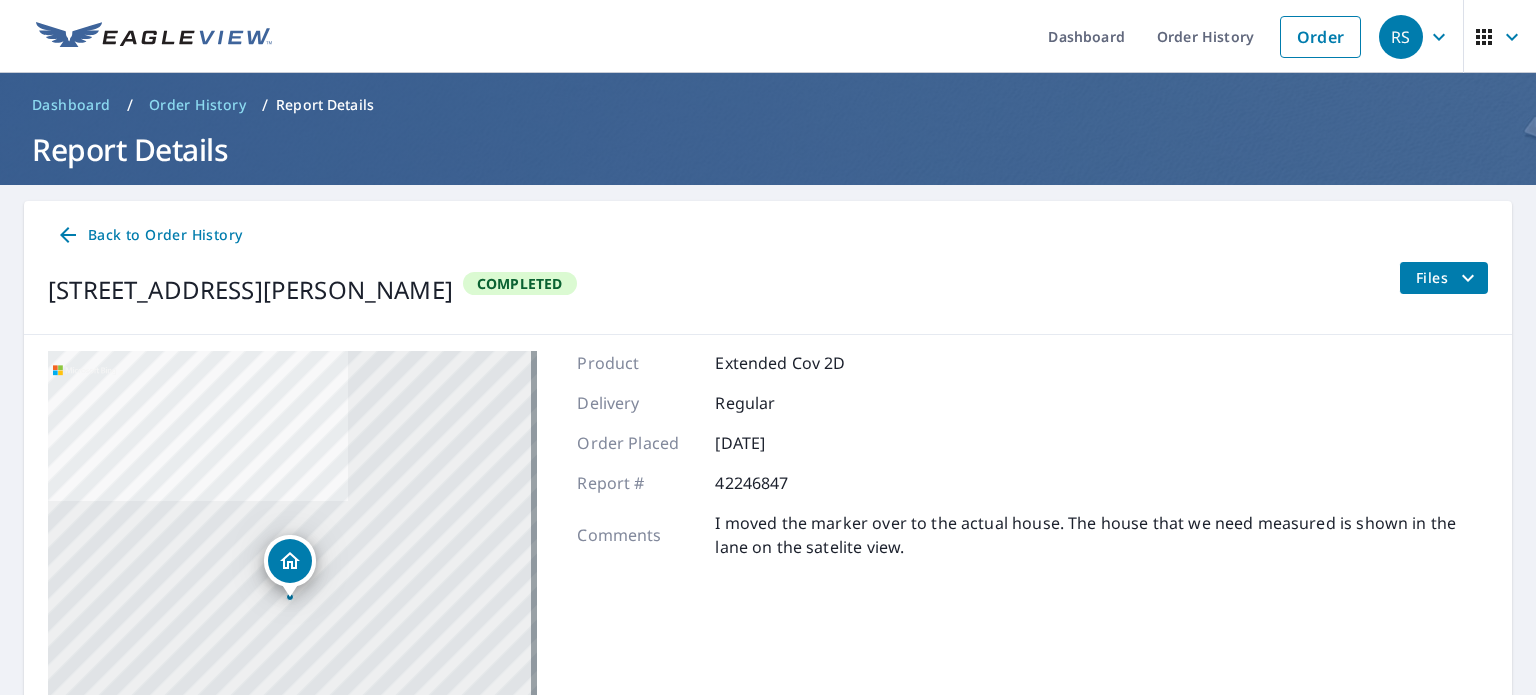 click on "[STREET_ADDRESS][PERSON_NAME]" at bounding box center [250, 290] 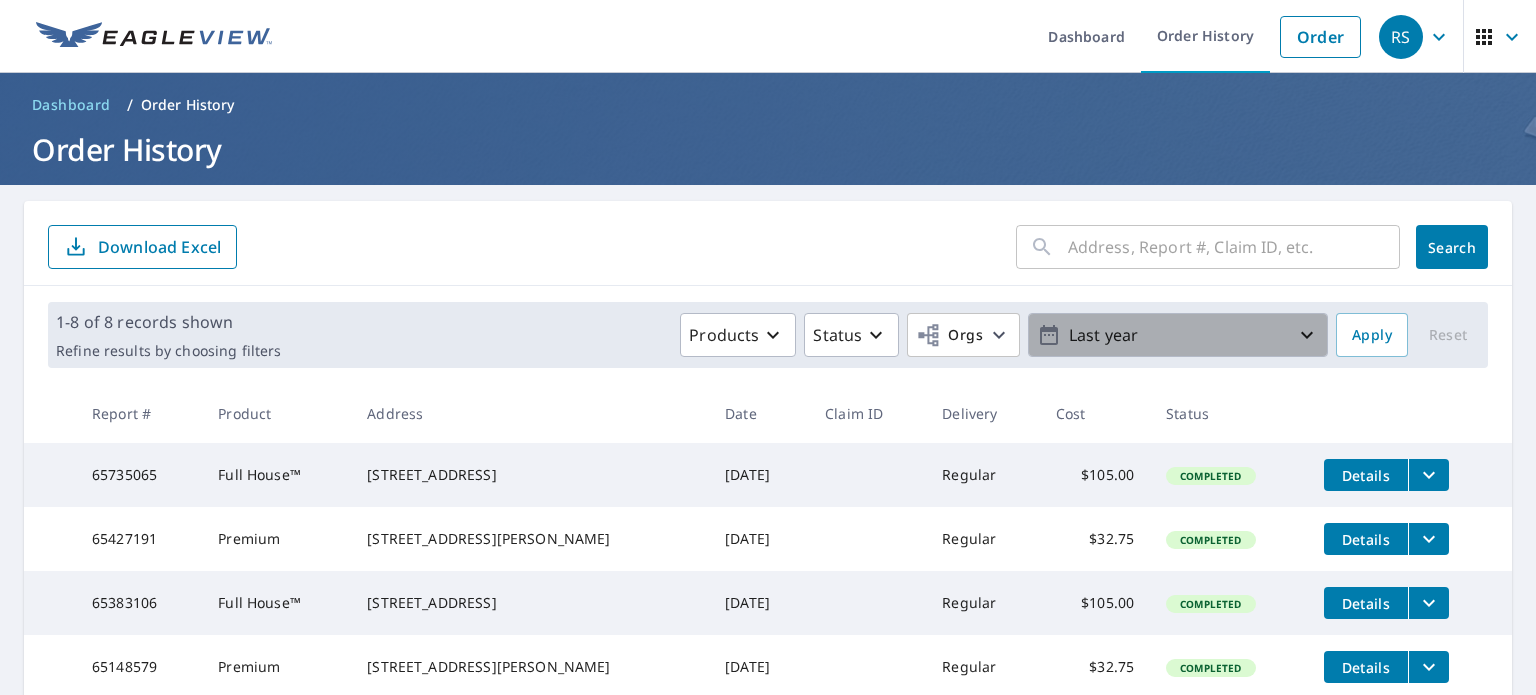 click 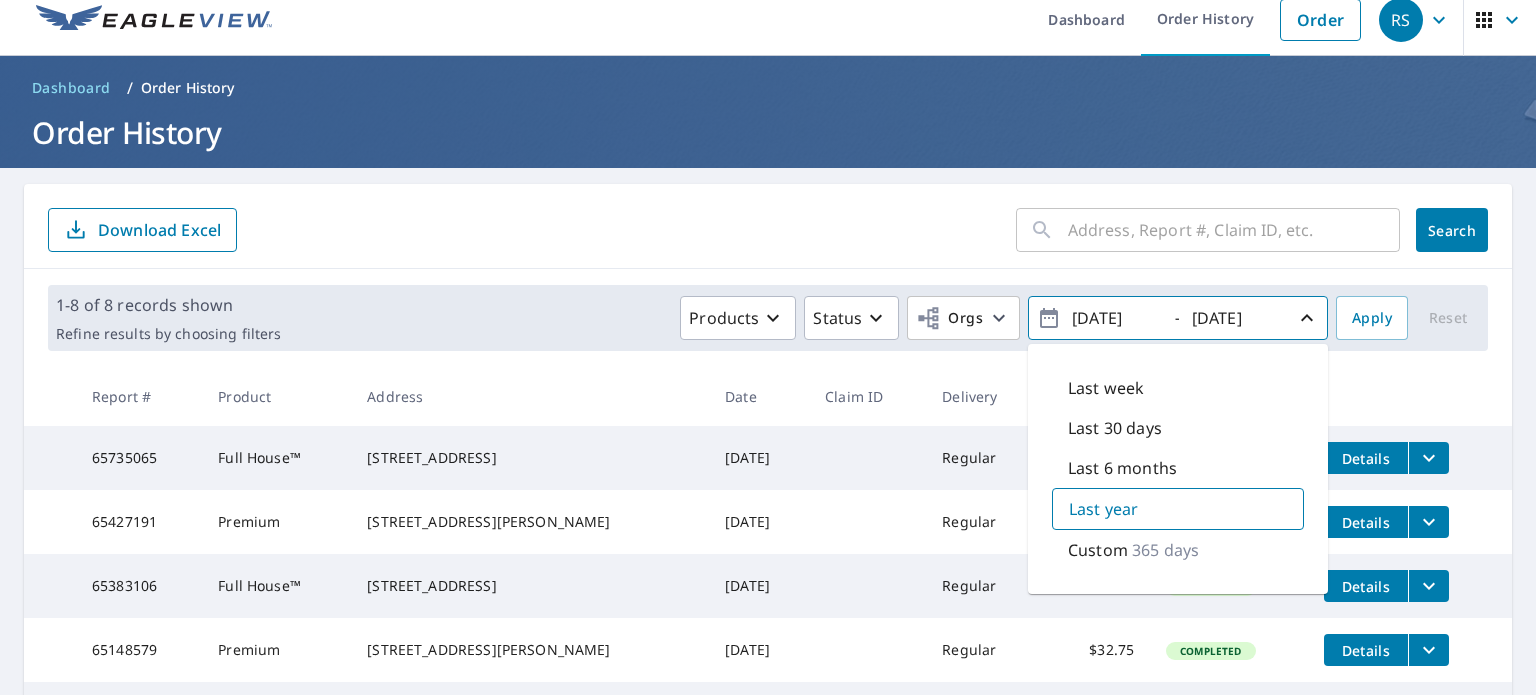 scroll, scrollTop: 0, scrollLeft: 0, axis: both 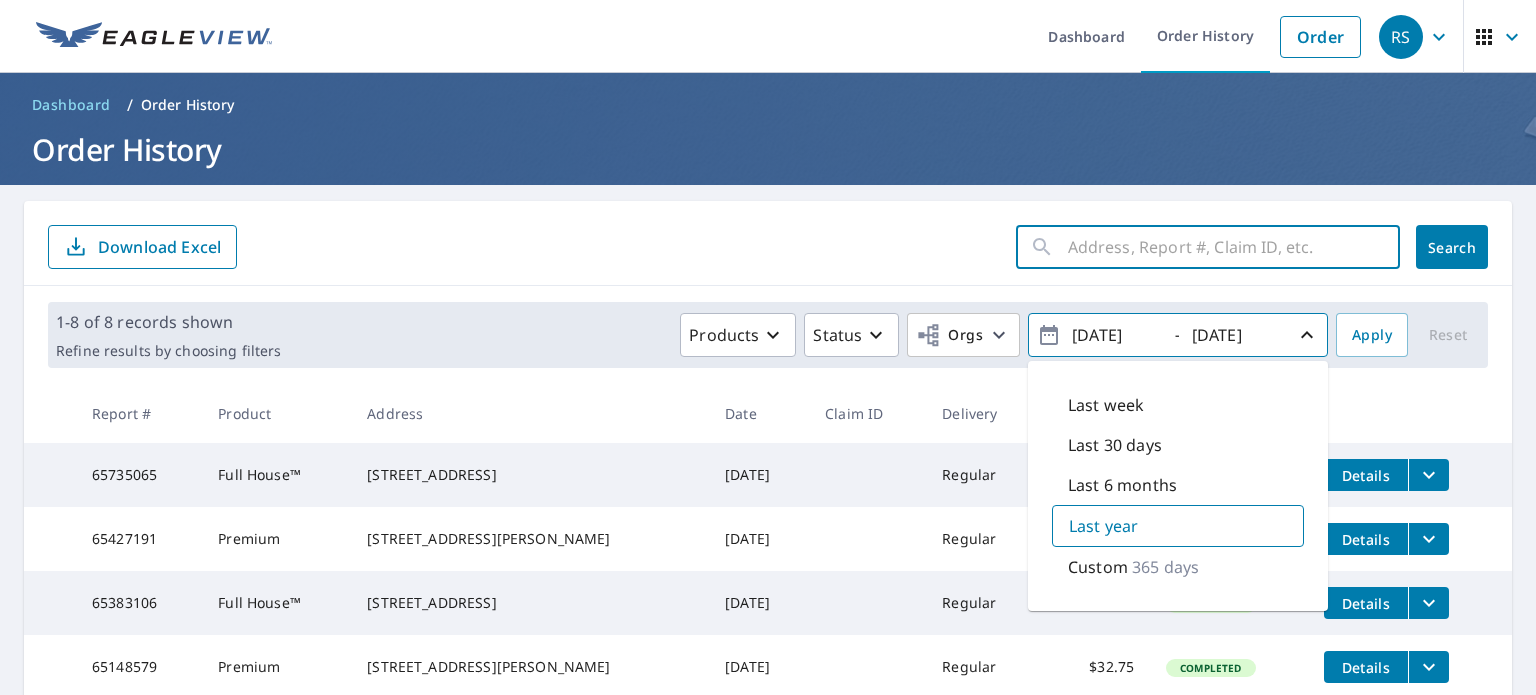 click at bounding box center [1234, 247] 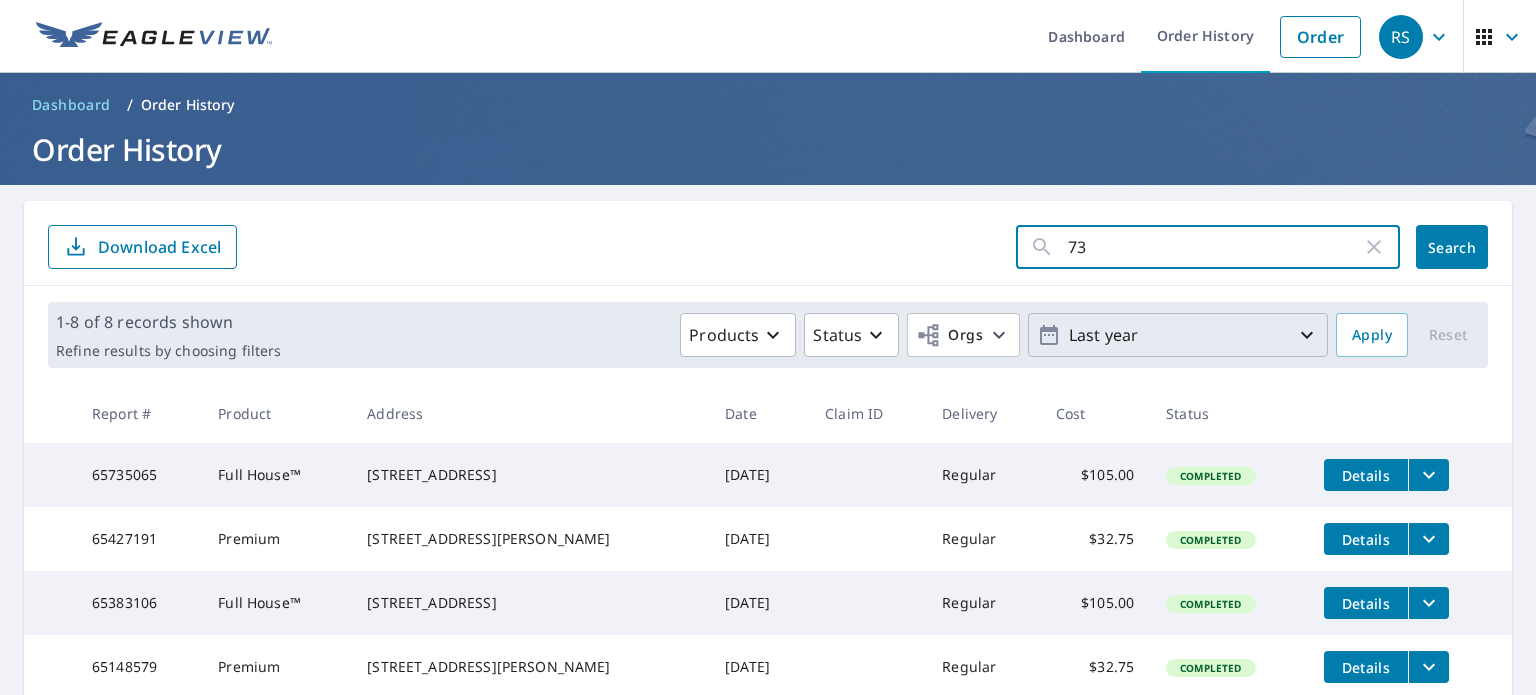 type on "733" 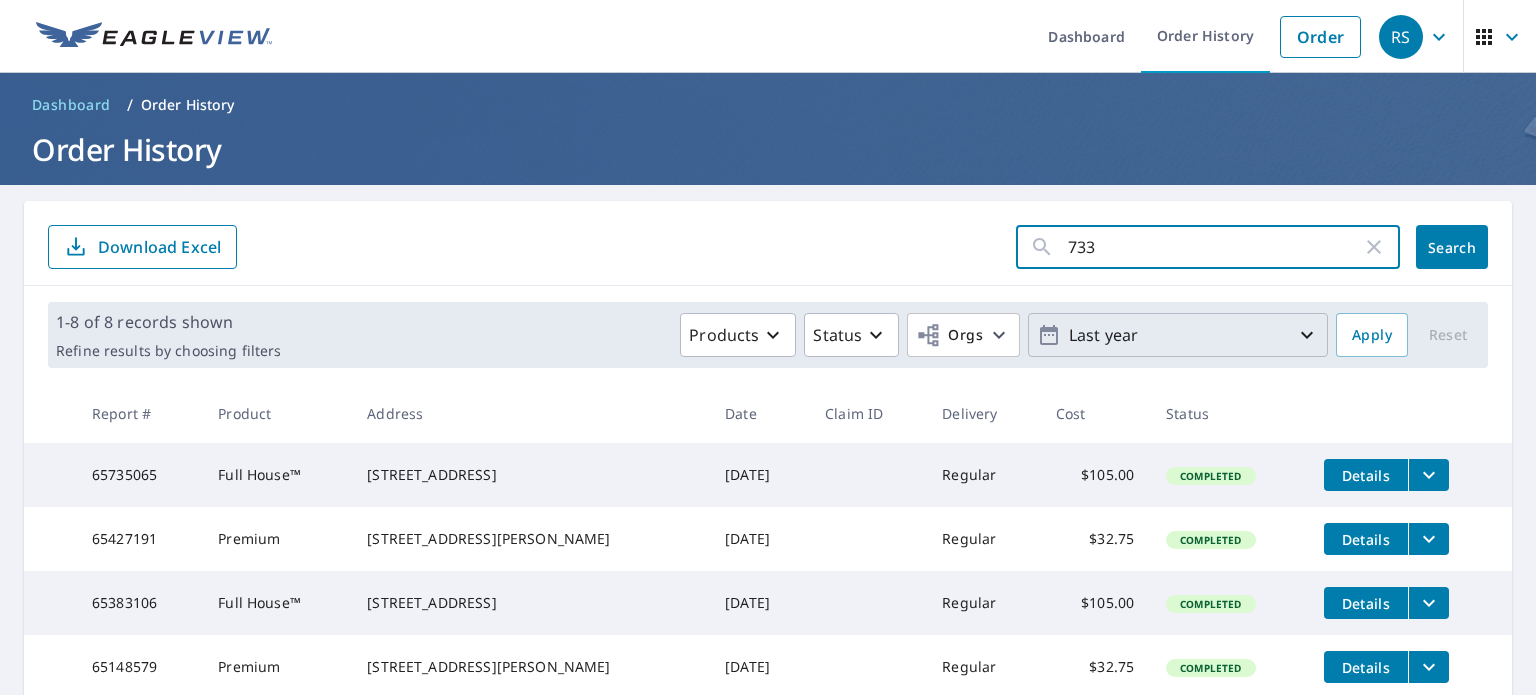 click on "Search" 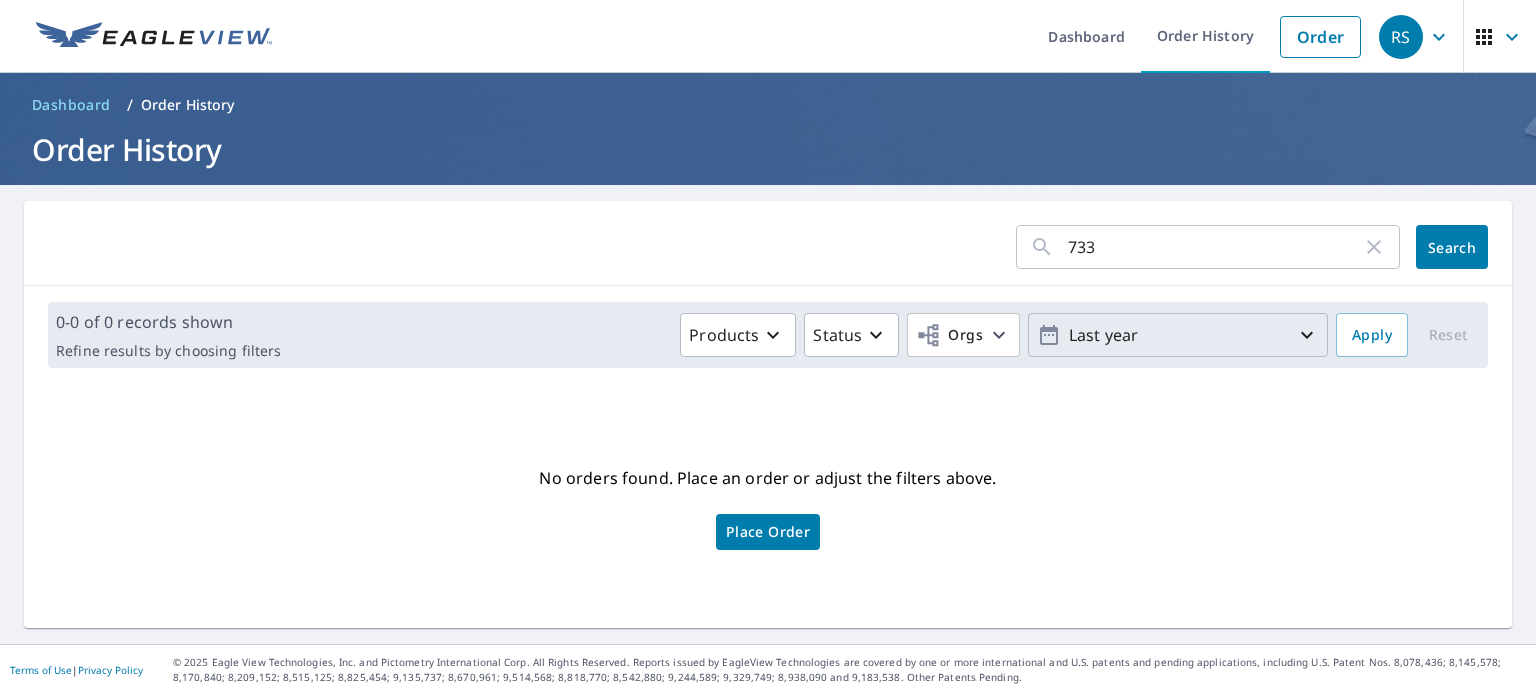 click 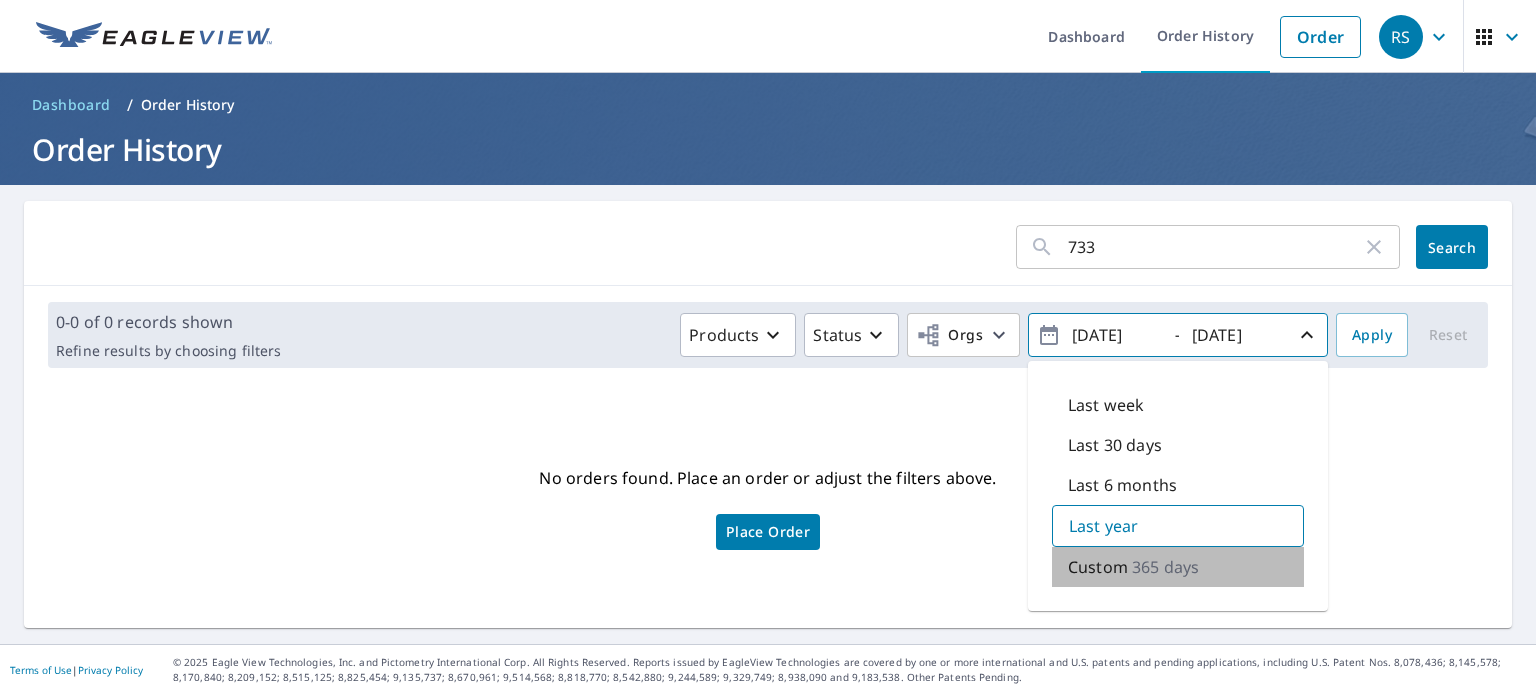 click on "Custom" at bounding box center [1098, 567] 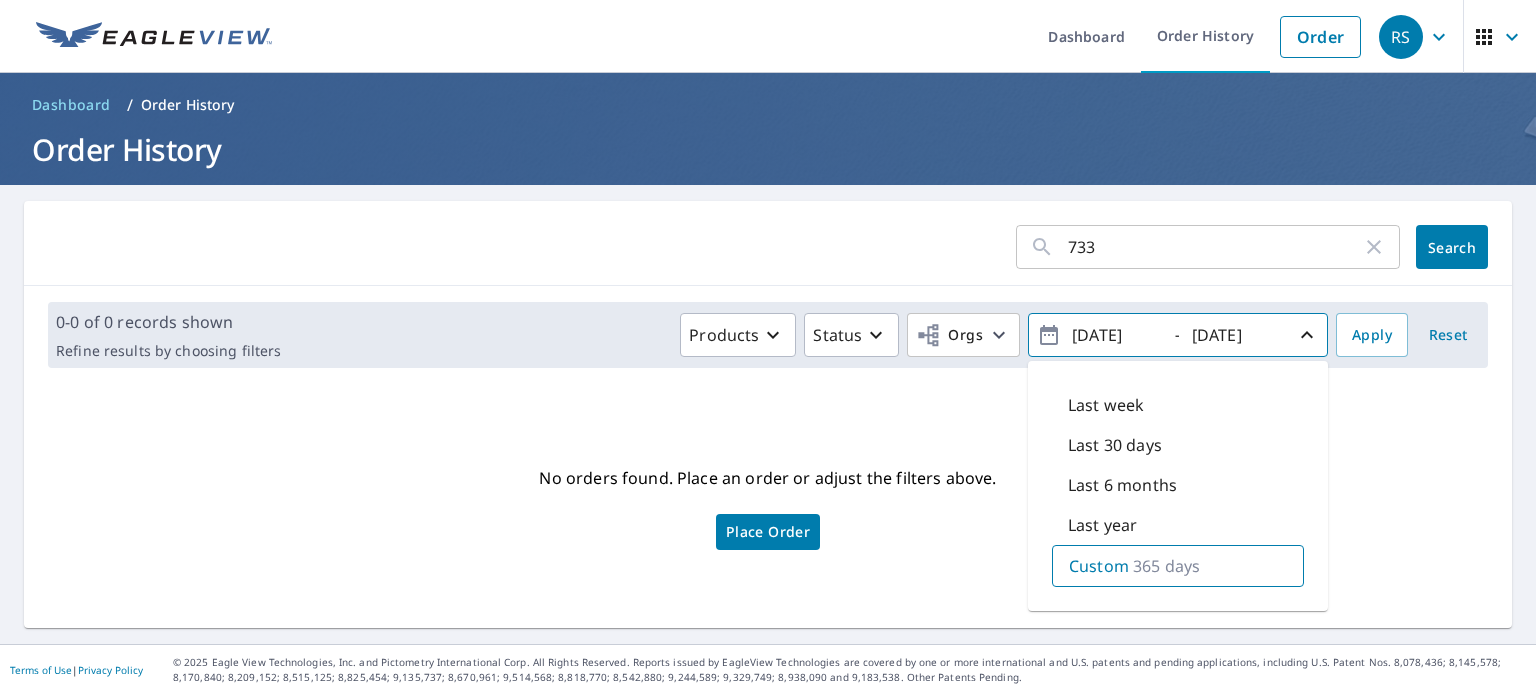 click 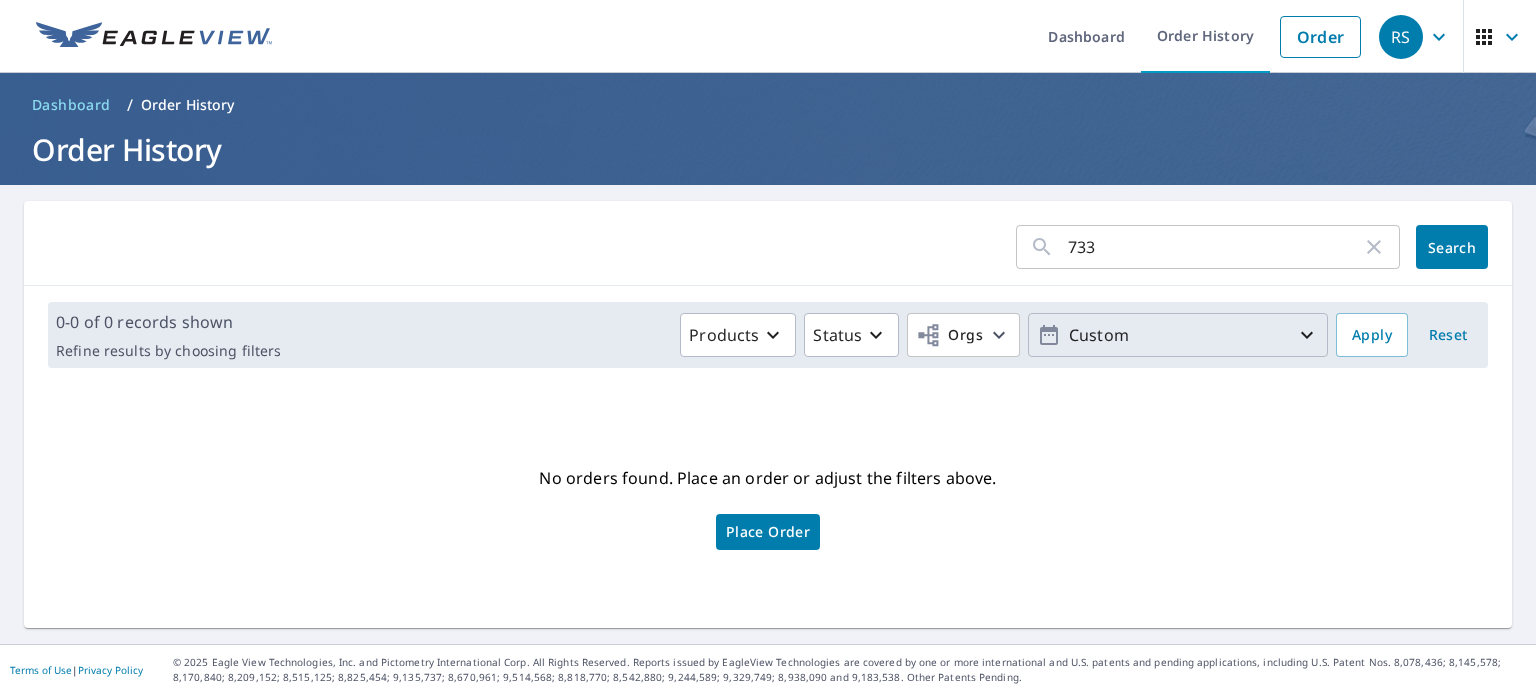 click 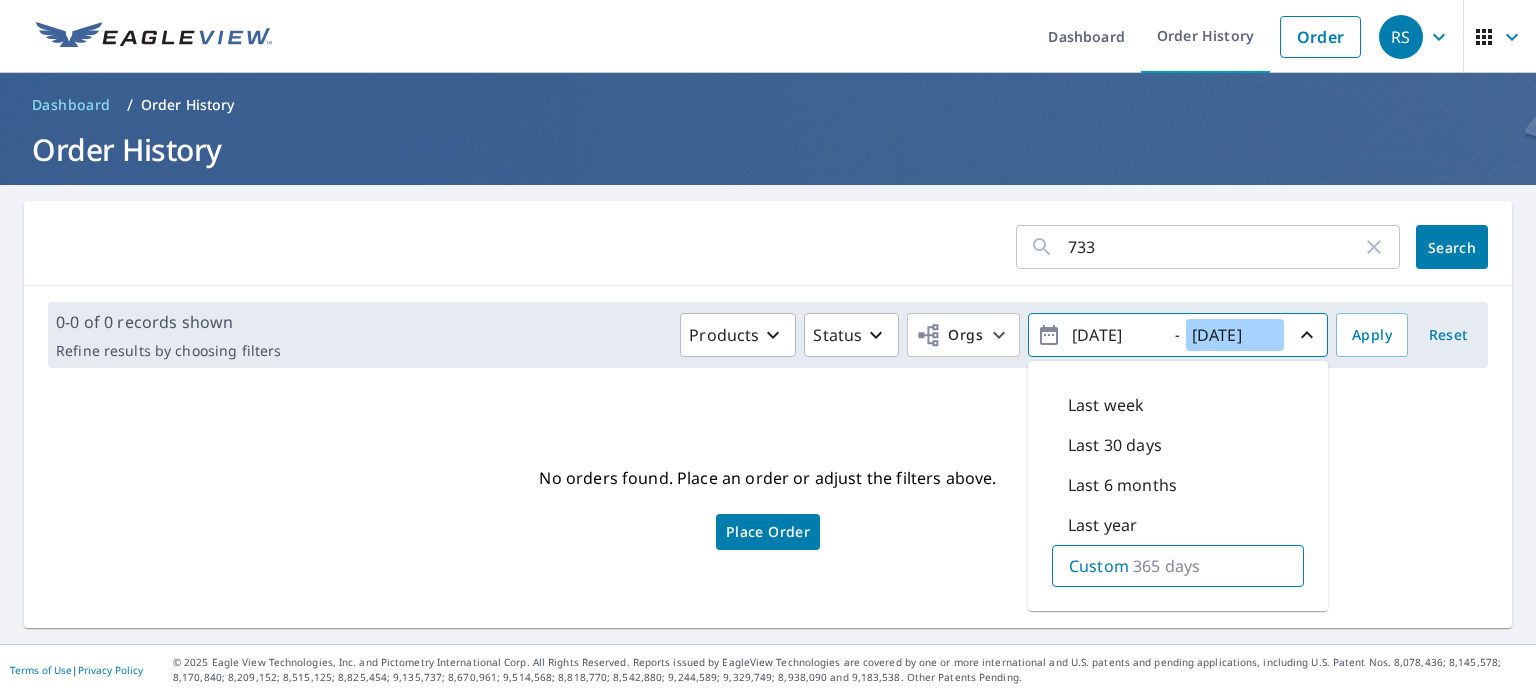 click on "[DATE]" at bounding box center (1235, 335) 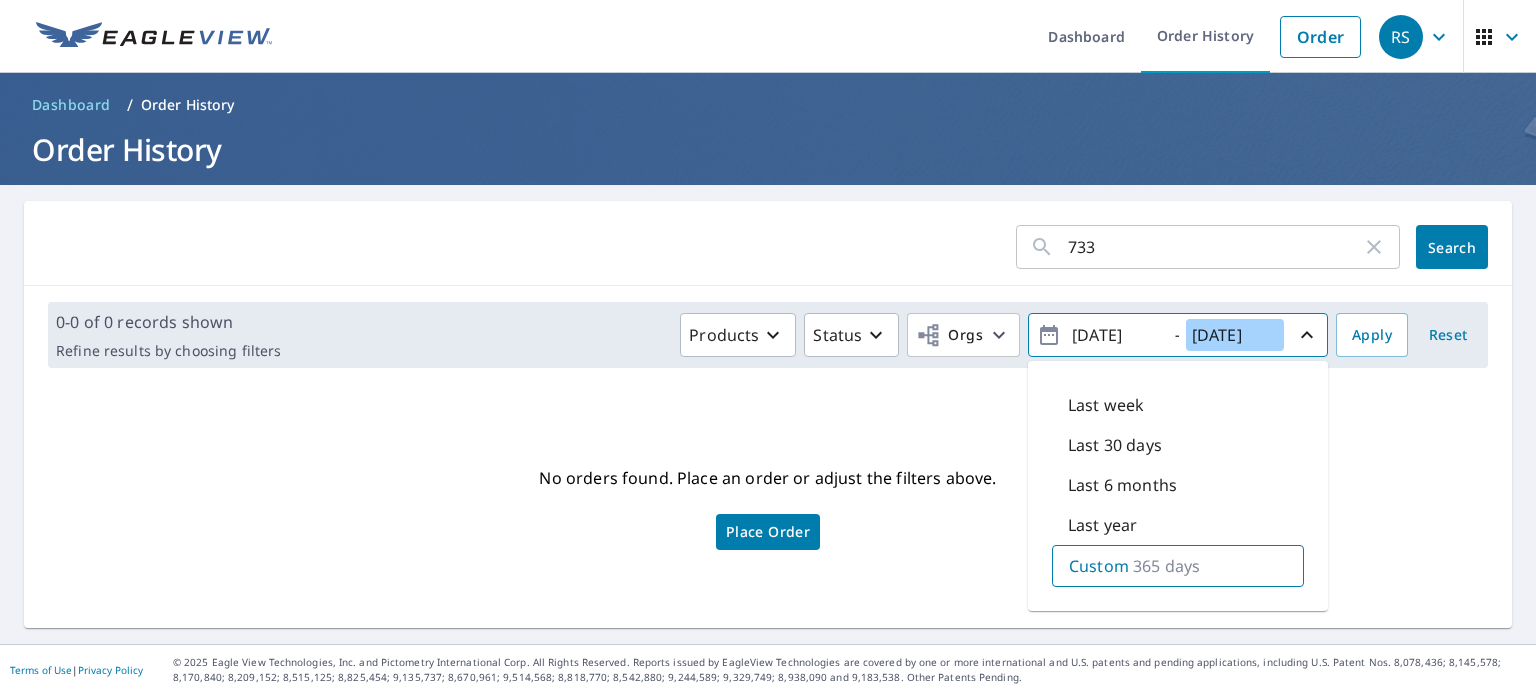 drag, startPoint x: 1263, startPoint y: 335, endPoint x: 1246, endPoint y: 335, distance: 17 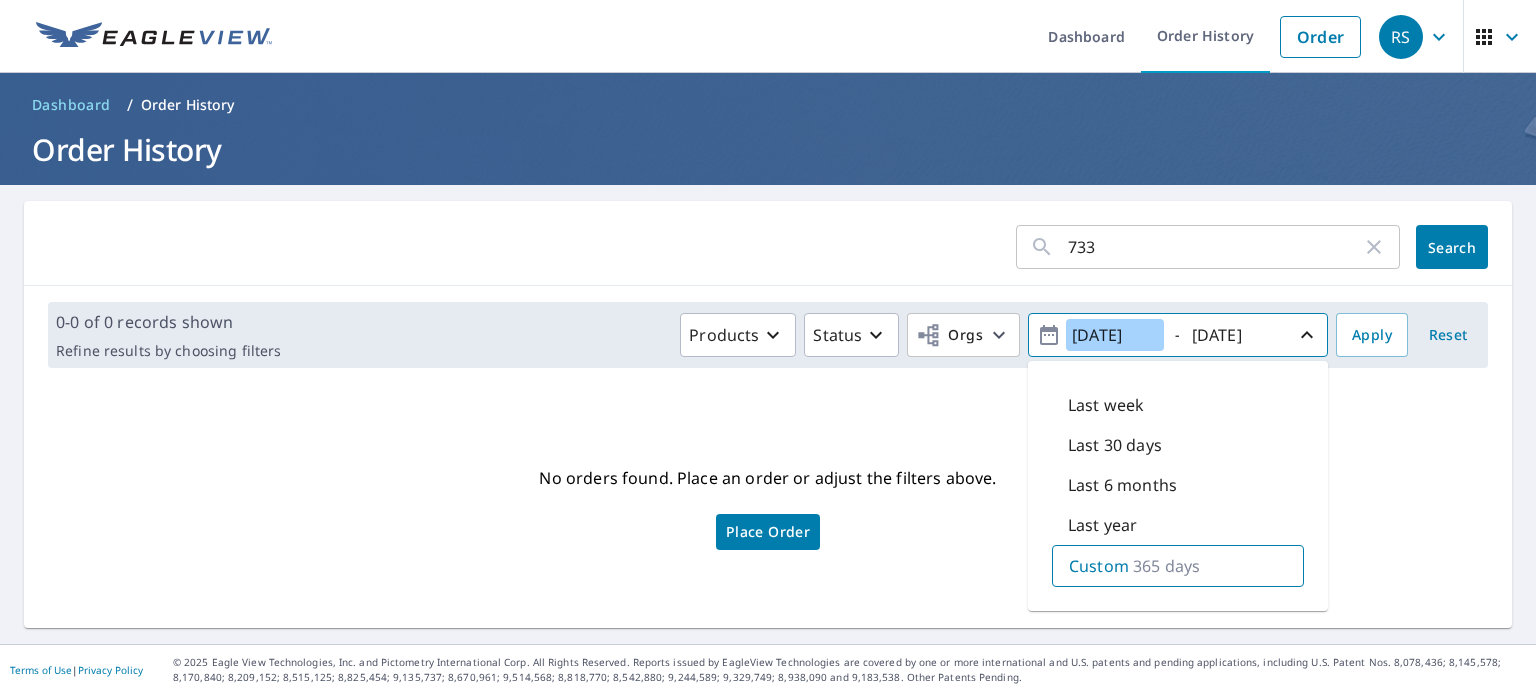 click on "[DATE]" at bounding box center (1115, 335) 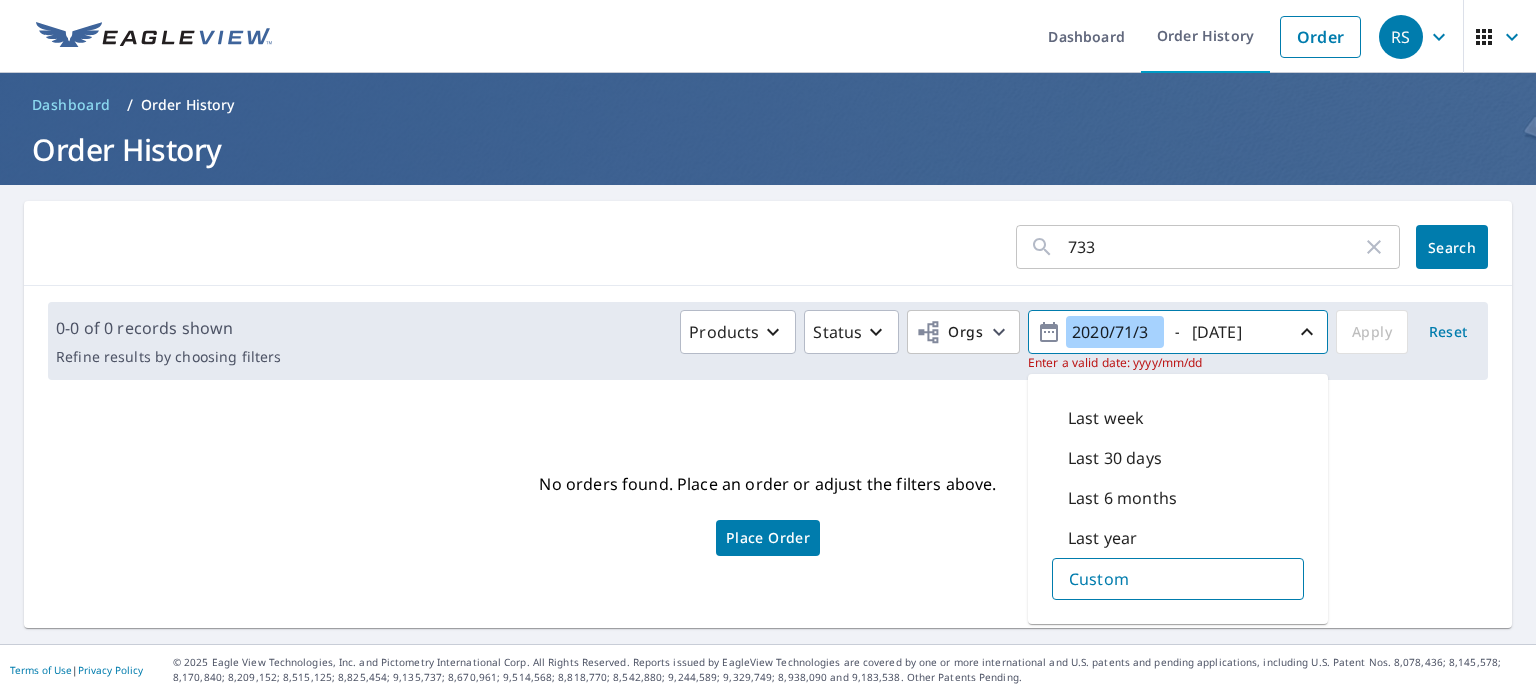 click on "2020/71/3" at bounding box center (1115, 332) 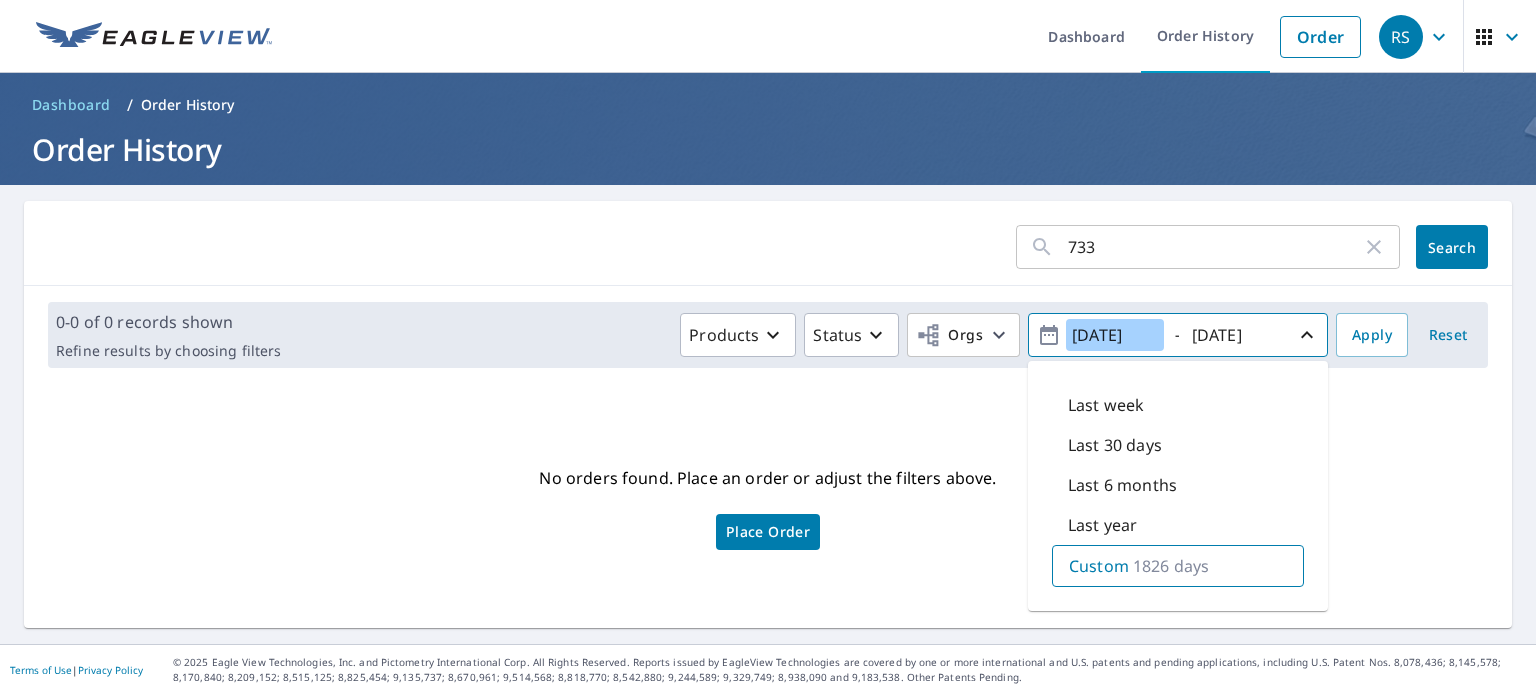 type on "[DATE]" 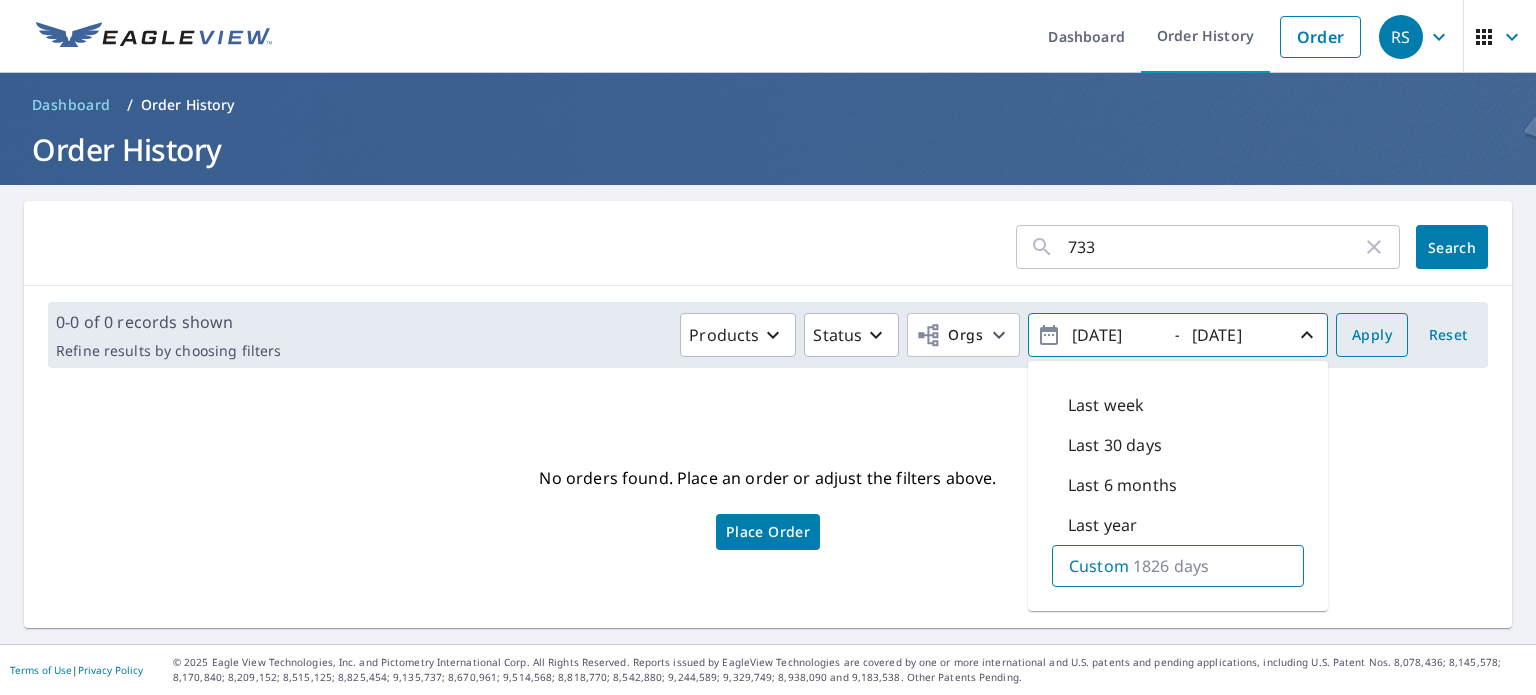 click on "Apply" at bounding box center [1372, 335] 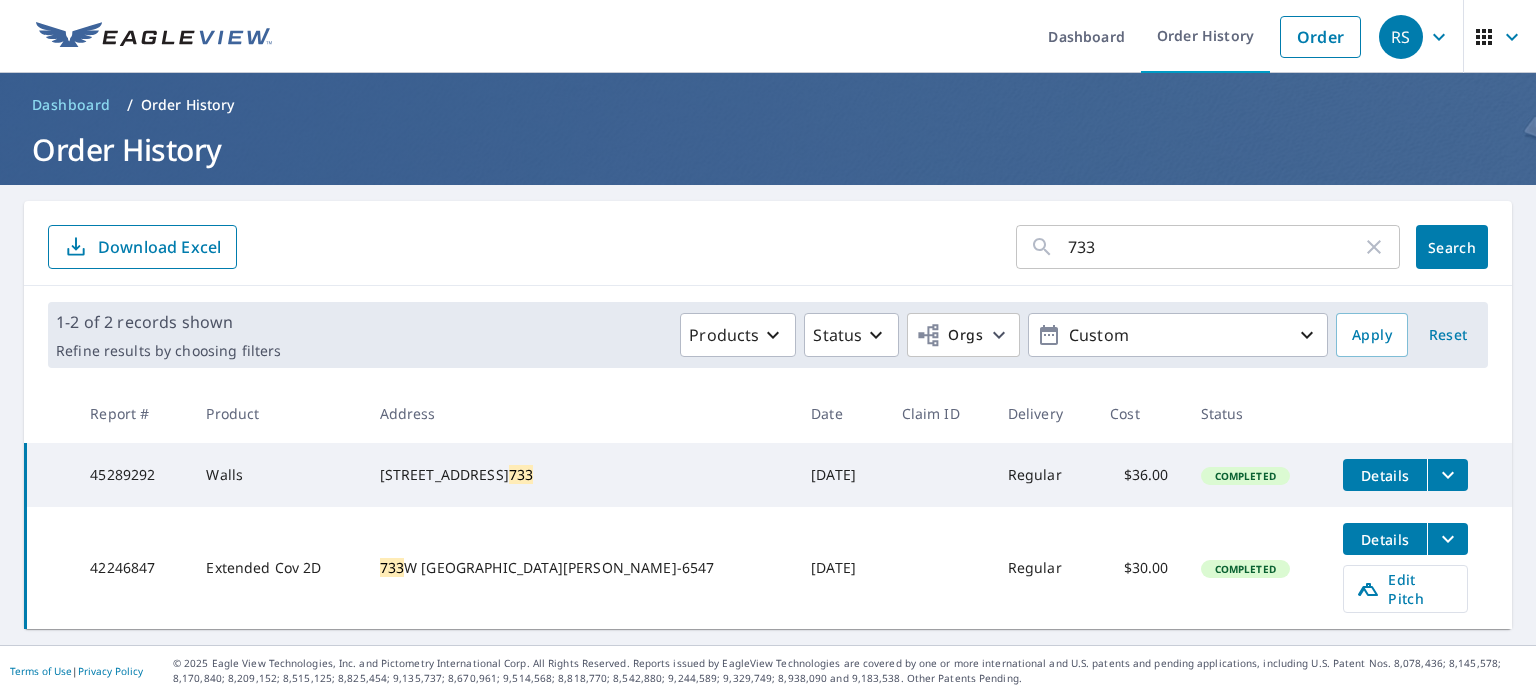 click on "42246847" at bounding box center [132, 568] 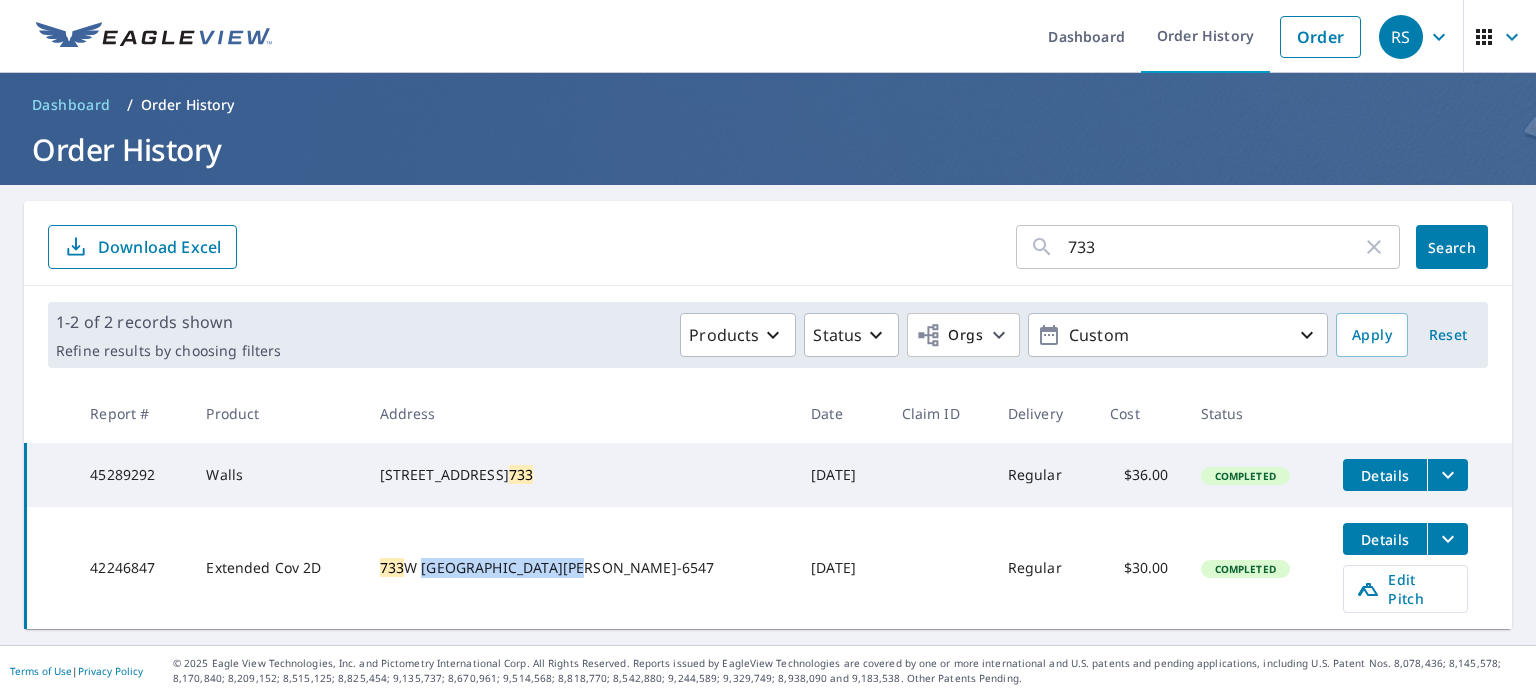 click on "[STREET_ADDRESS][PERSON_NAME]" at bounding box center (580, 568) 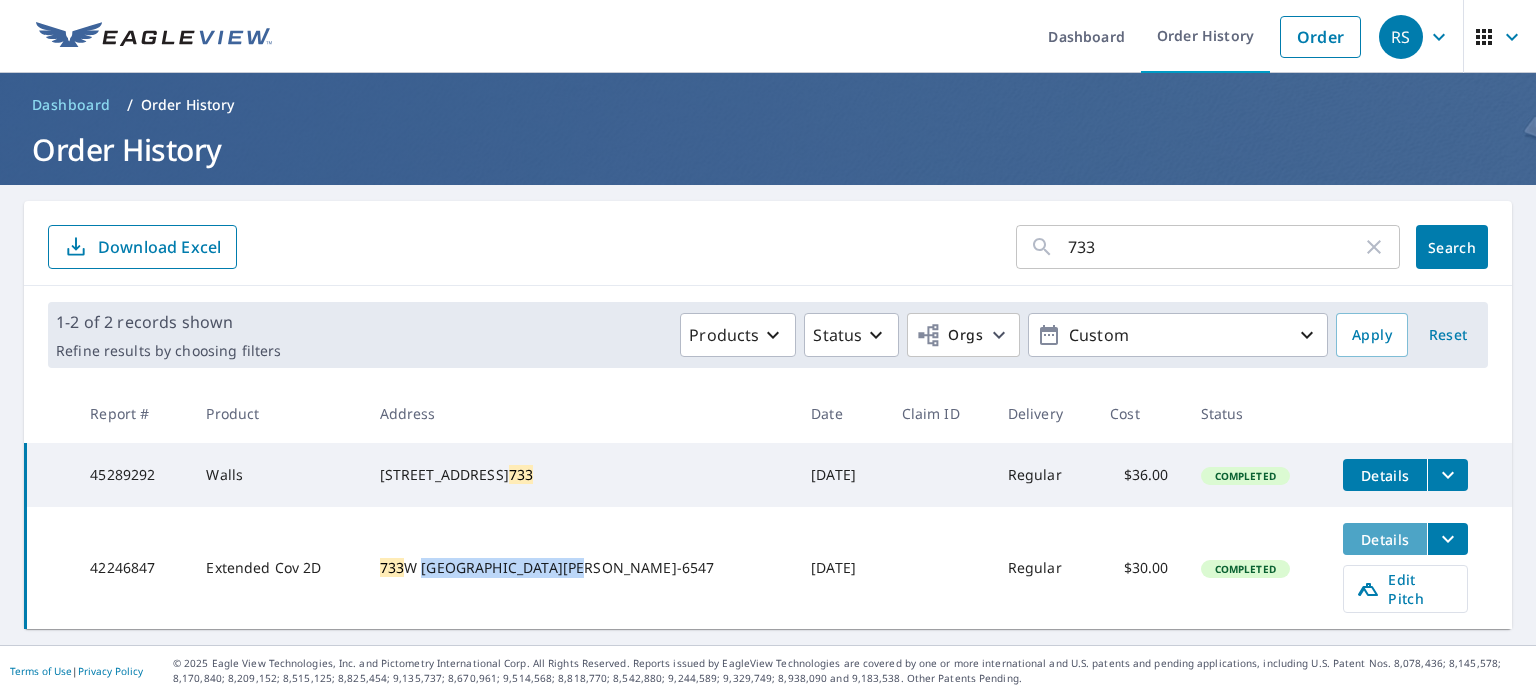 click on "Details" at bounding box center [1385, 539] 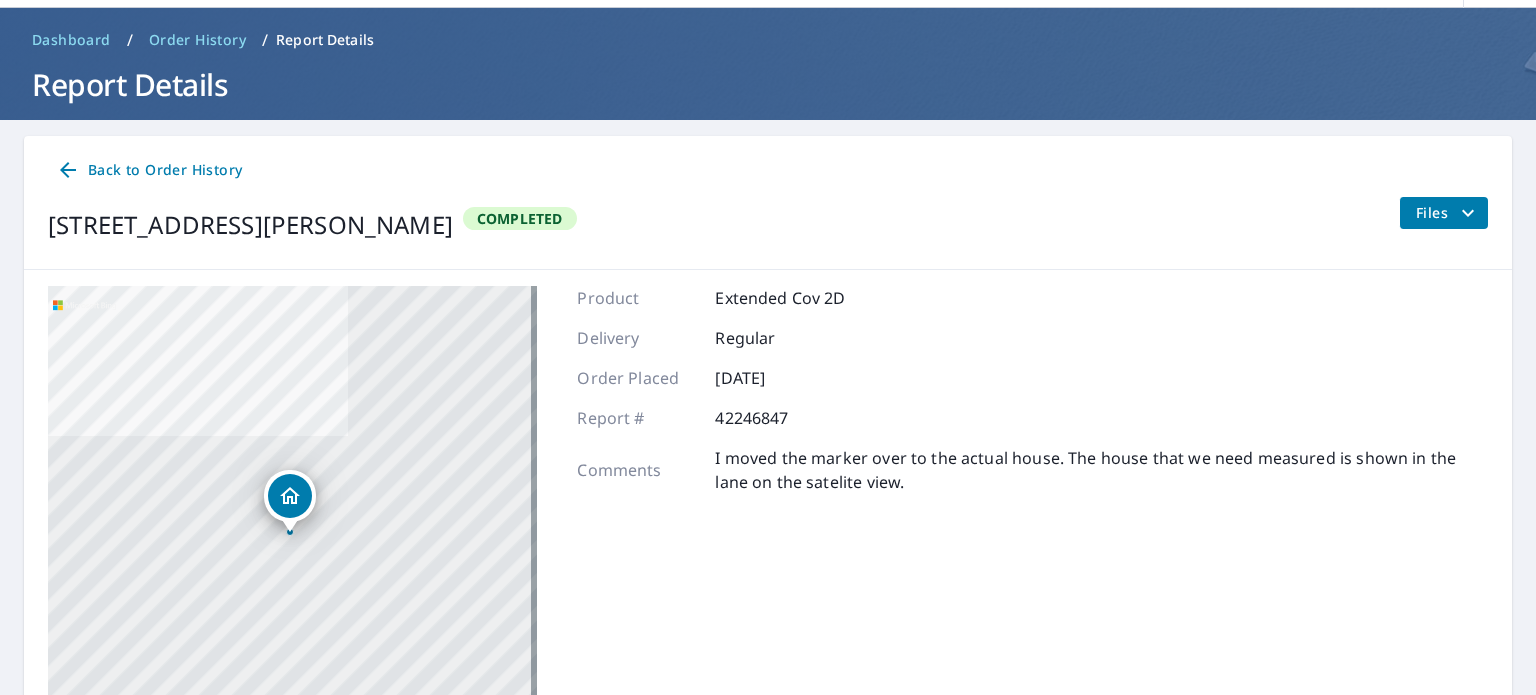 scroll, scrollTop: 100, scrollLeft: 0, axis: vertical 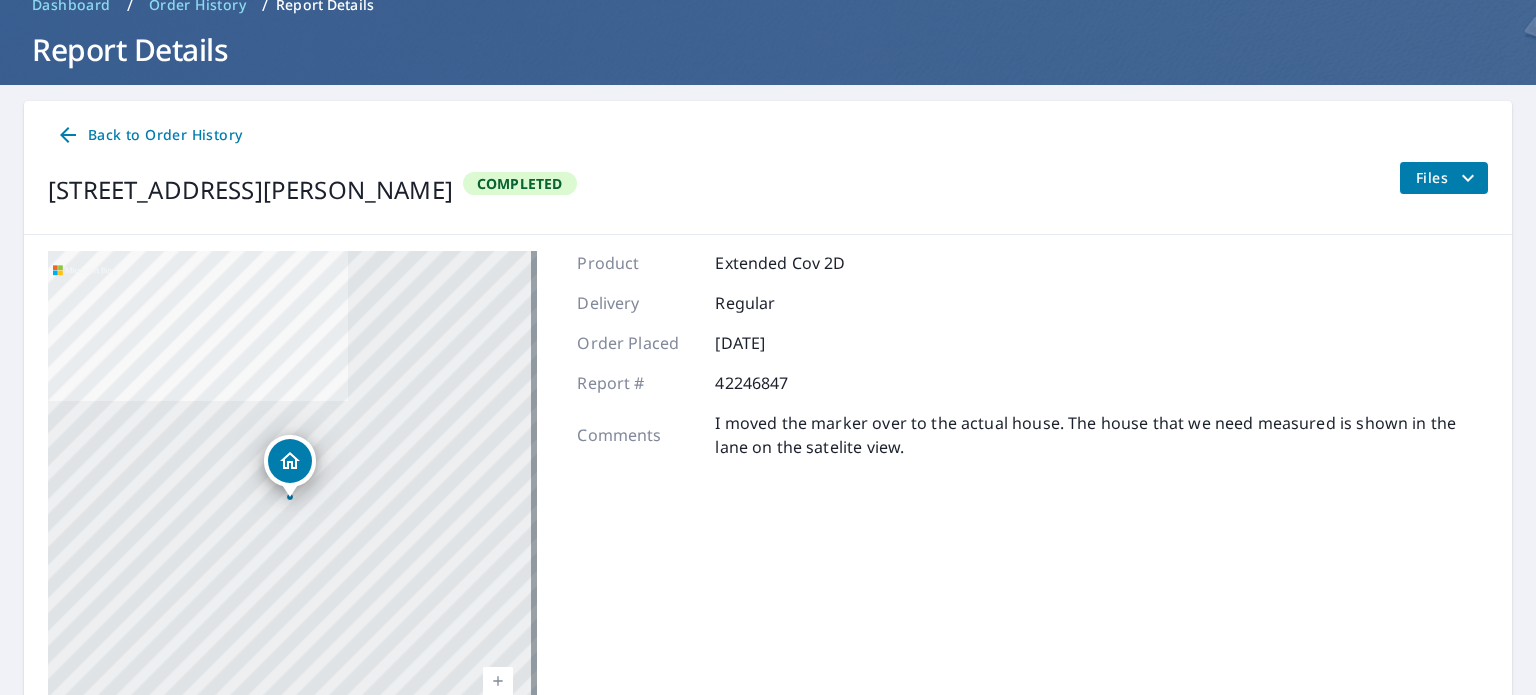 click on "Completed" at bounding box center [520, 183] 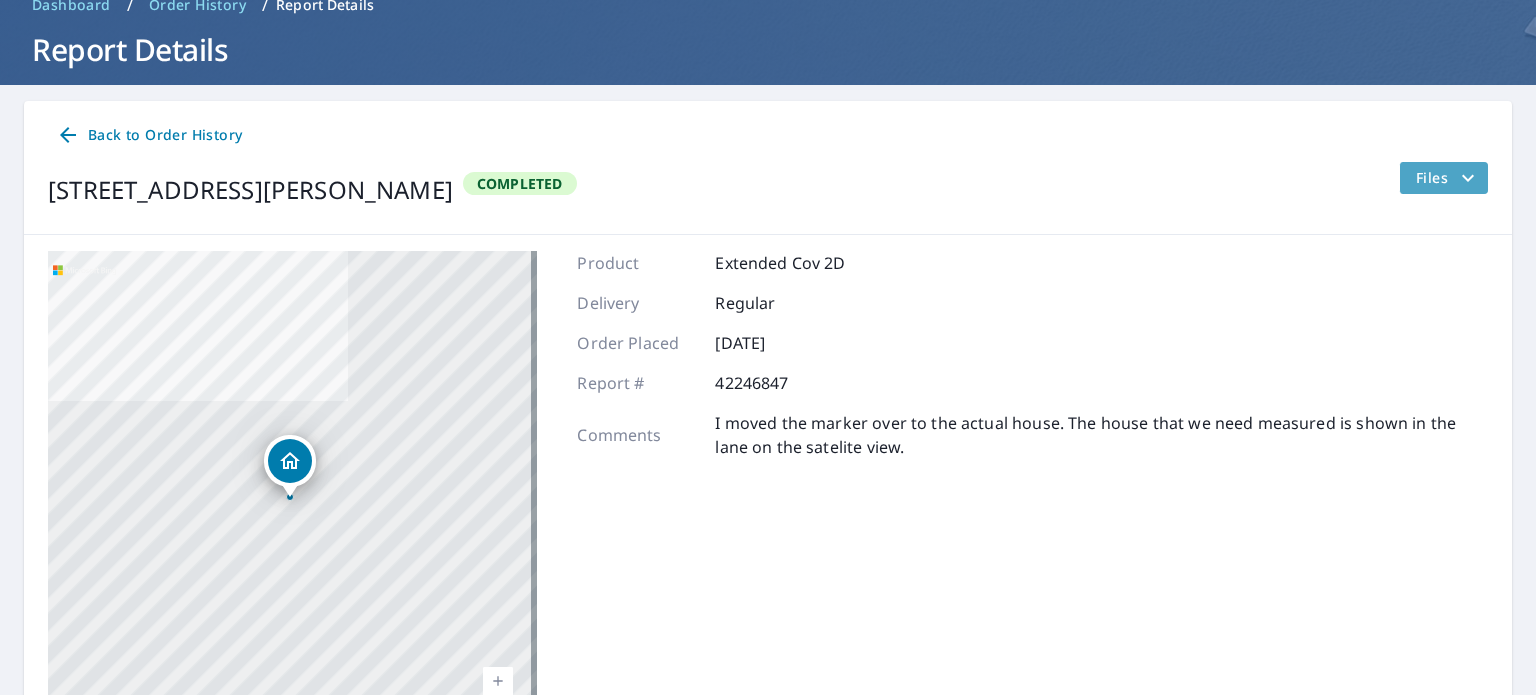 click 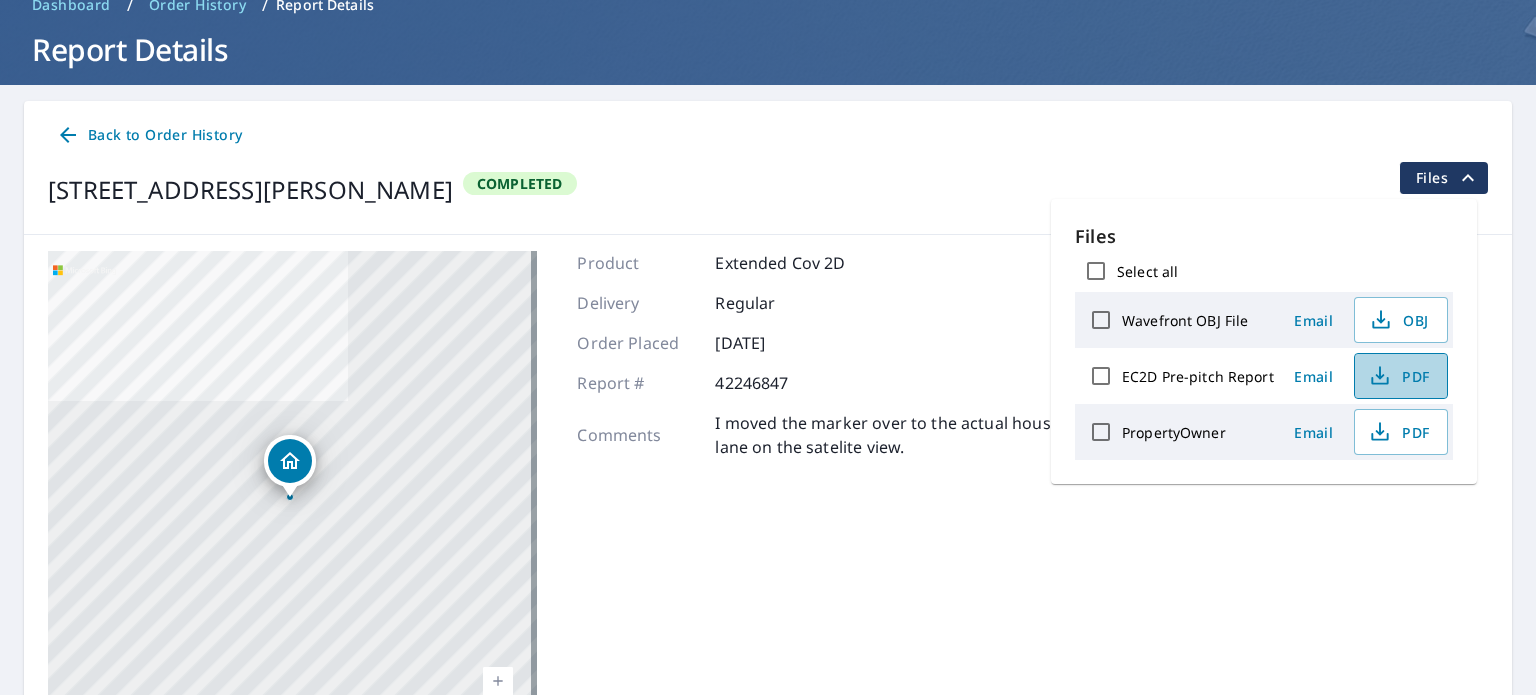 click on "PDF" at bounding box center [1399, 376] 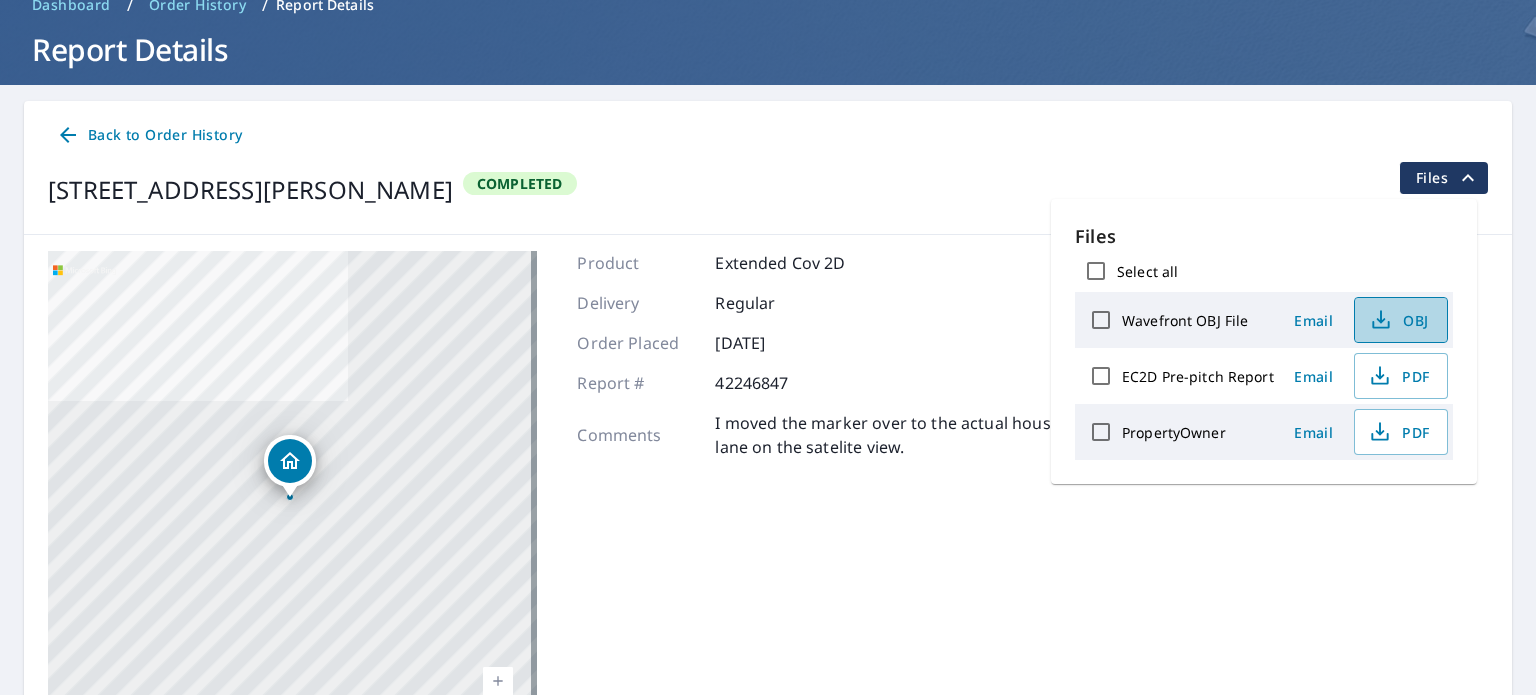 click 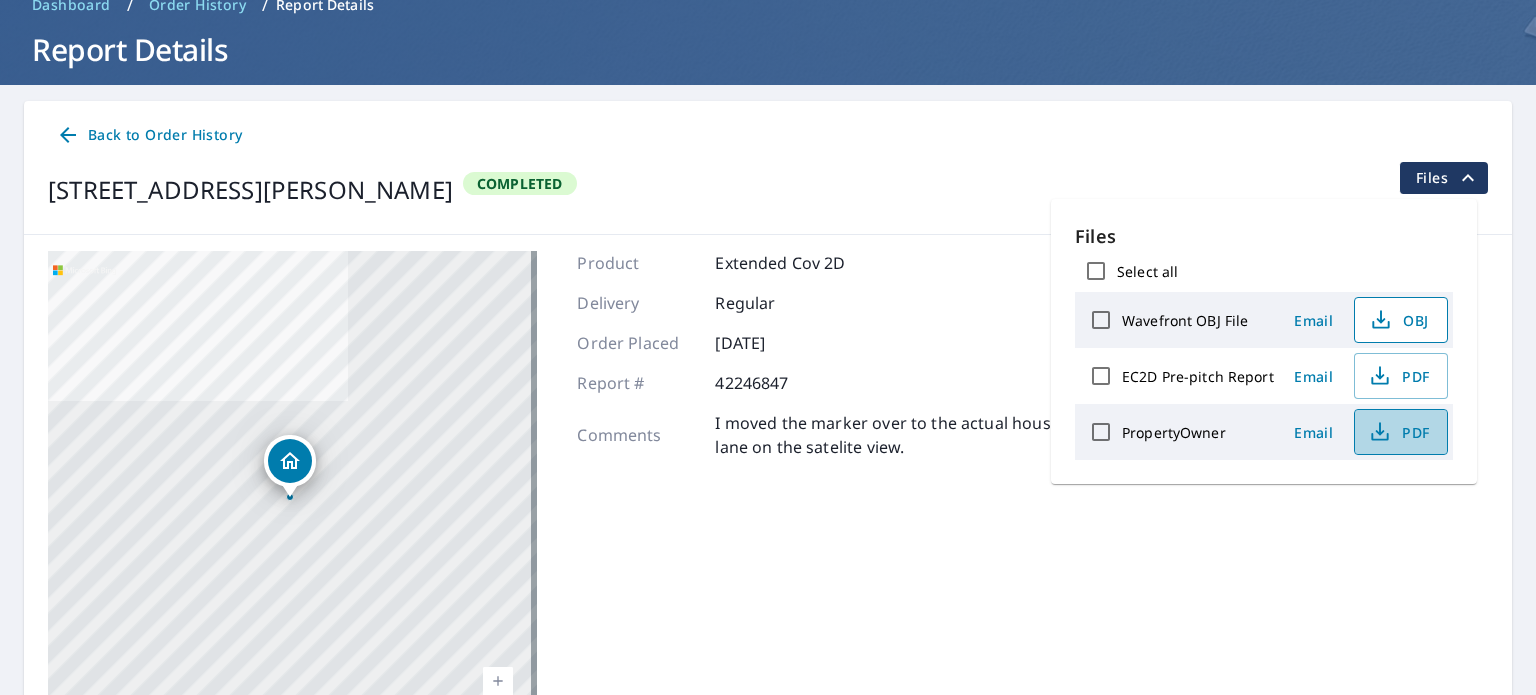 click on "PDF" at bounding box center [1399, 432] 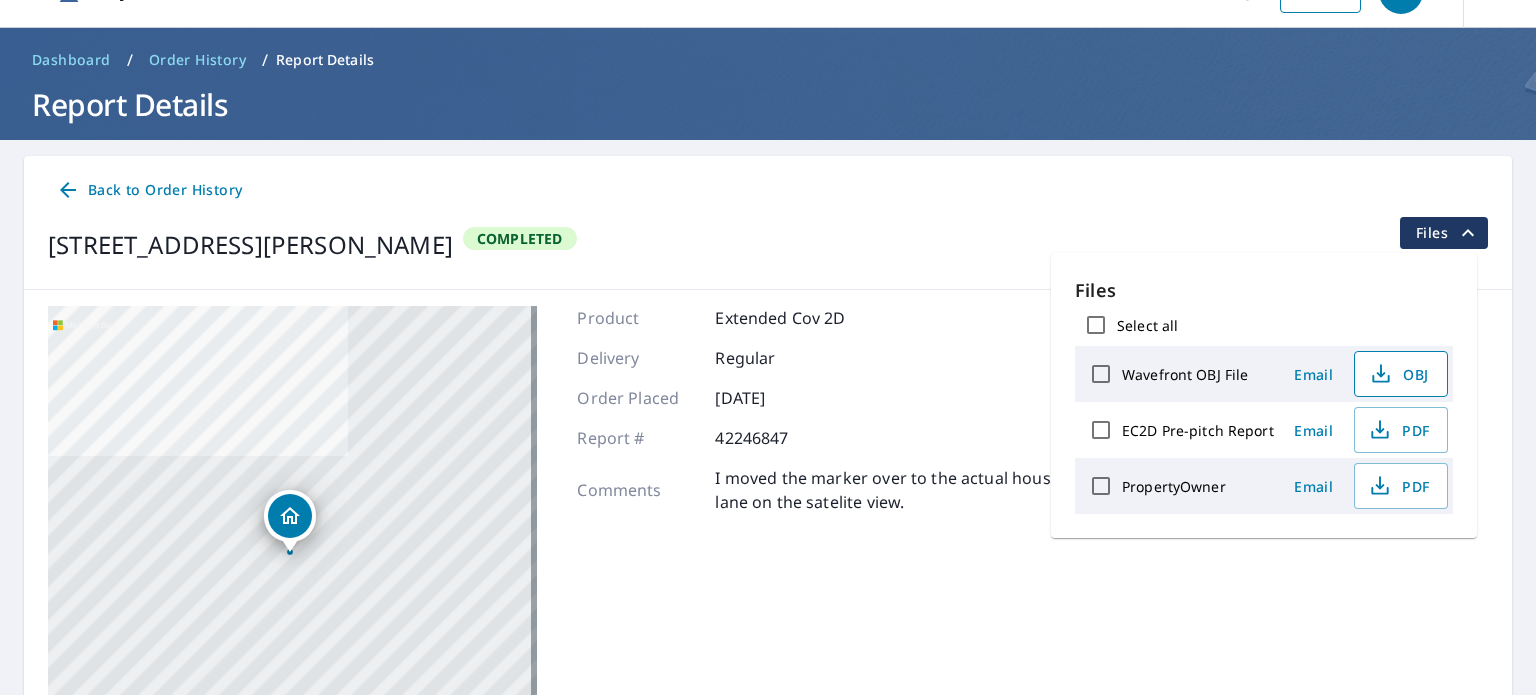 scroll, scrollTop: 0, scrollLeft: 0, axis: both 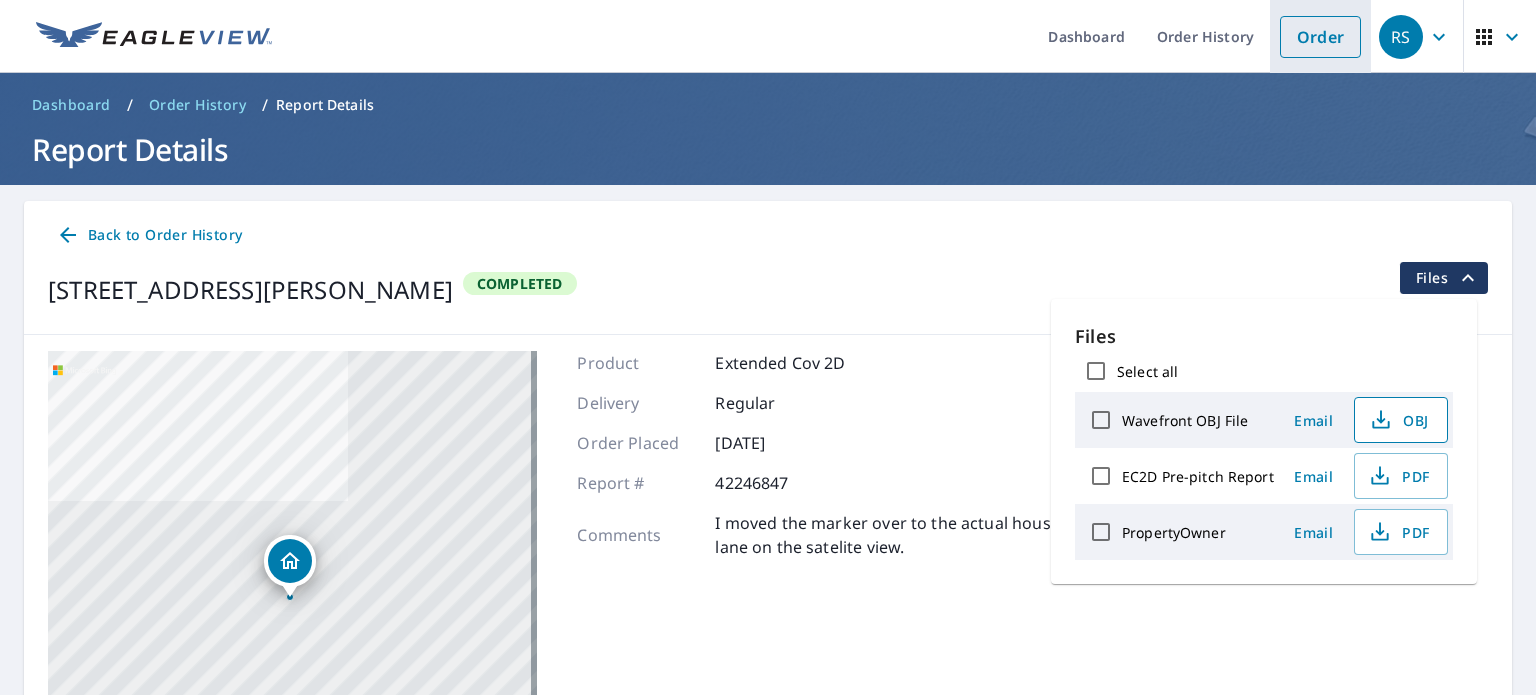 click on "Order" at bounding box center [1320, 37] 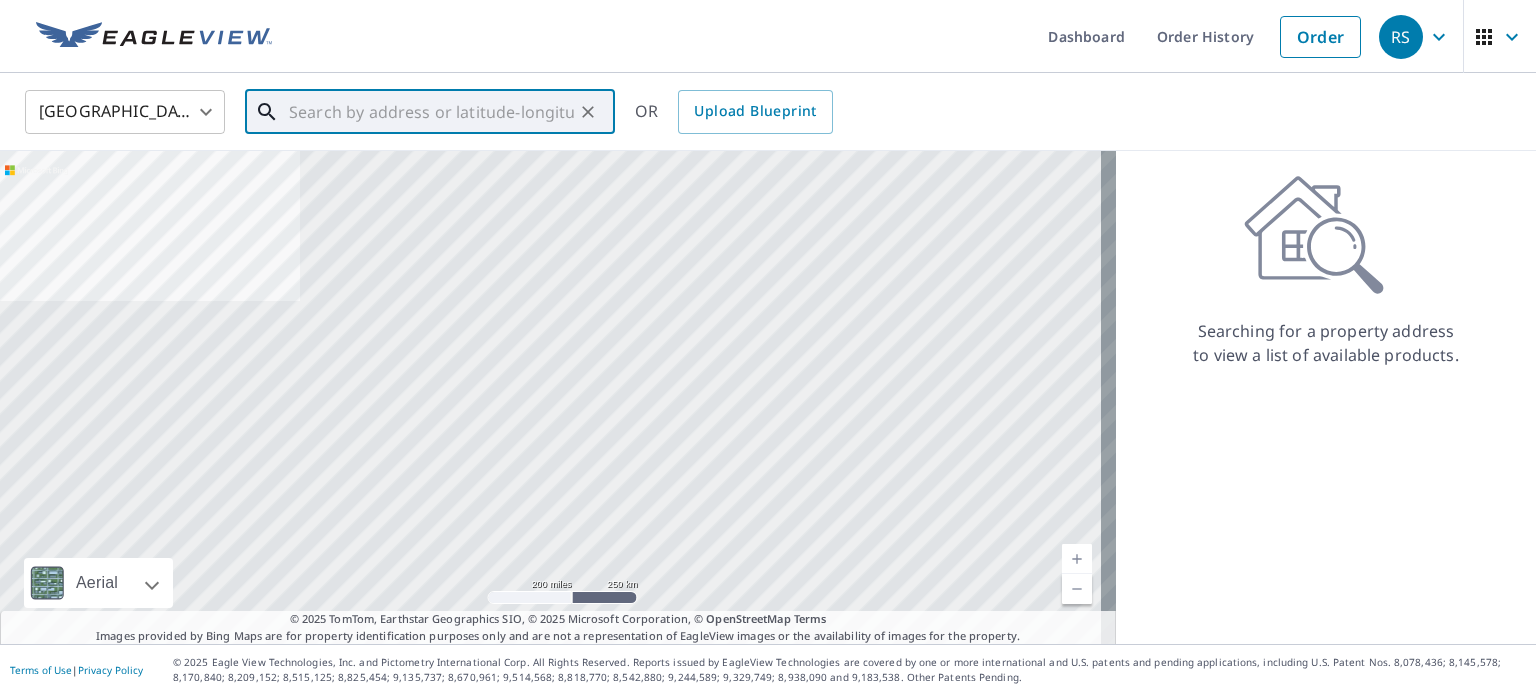 click at bounding box center [431, 112] 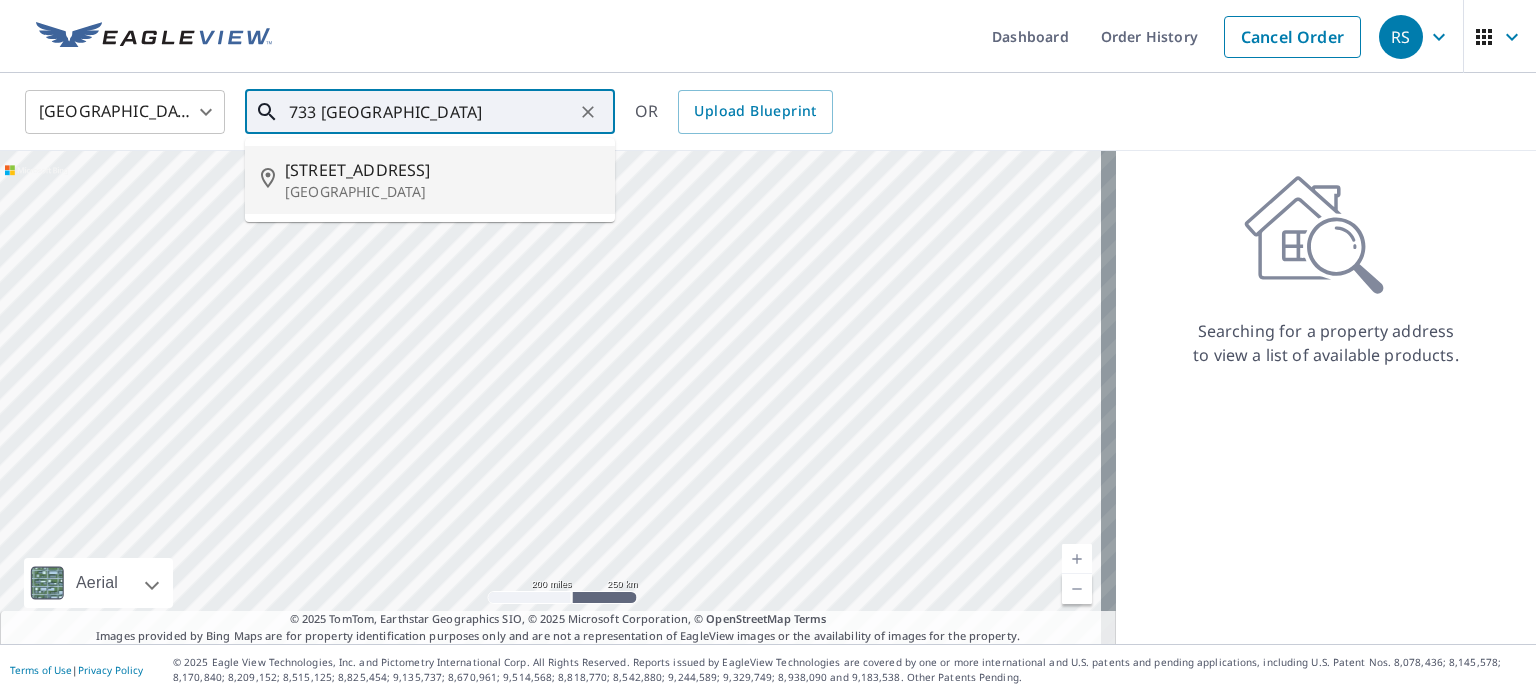 click on "[STREET_ADDRESS]" at bounding box center (442, 170) 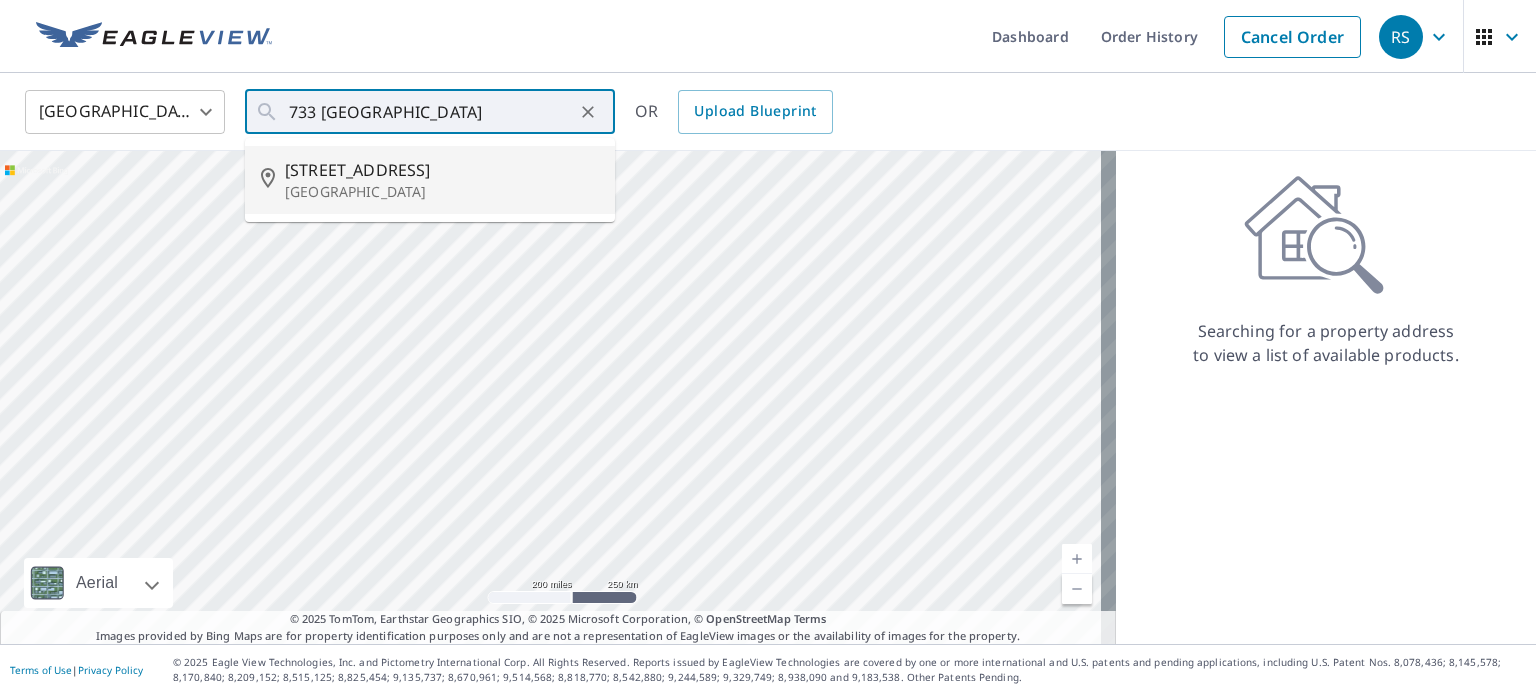 type on "[STREET_ADDRESS][PERSON_NAME]" 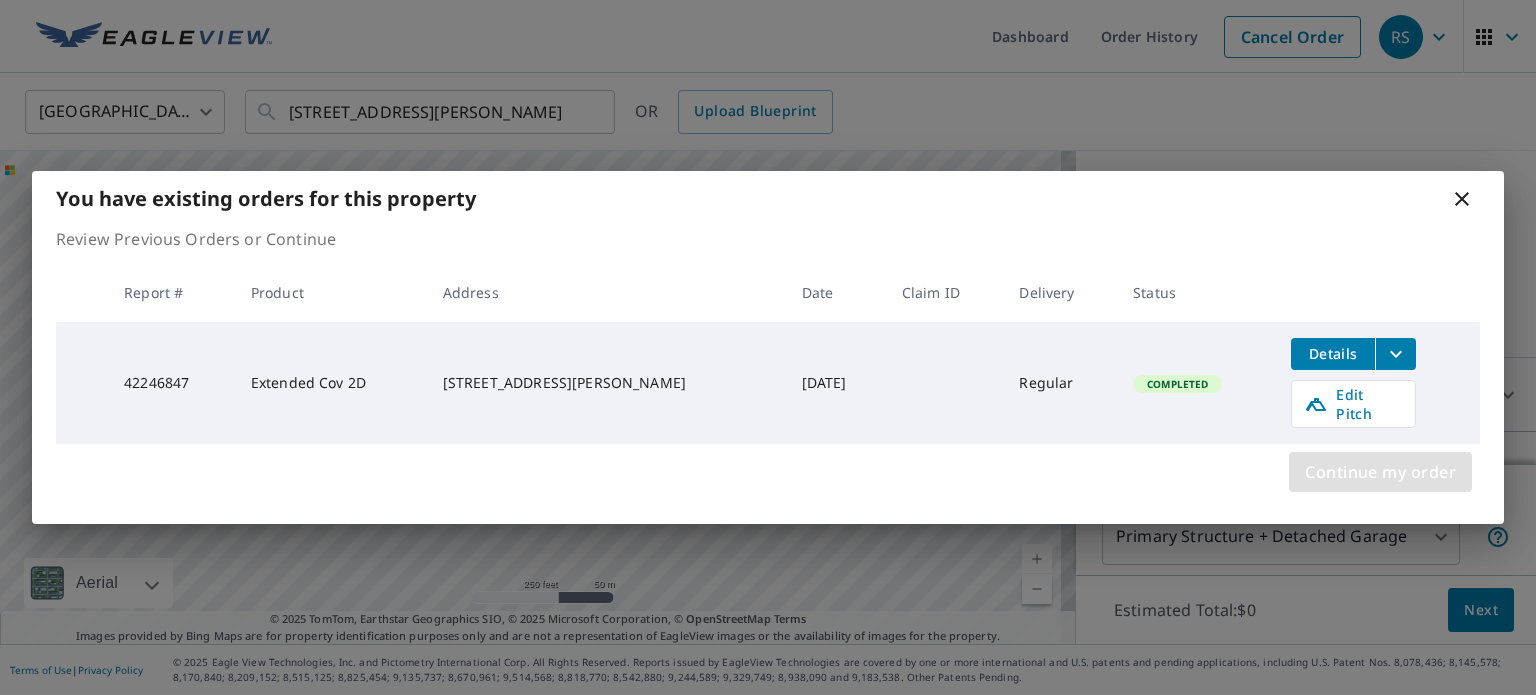 click on "Continue my order" at bounding box center (1380, 472) 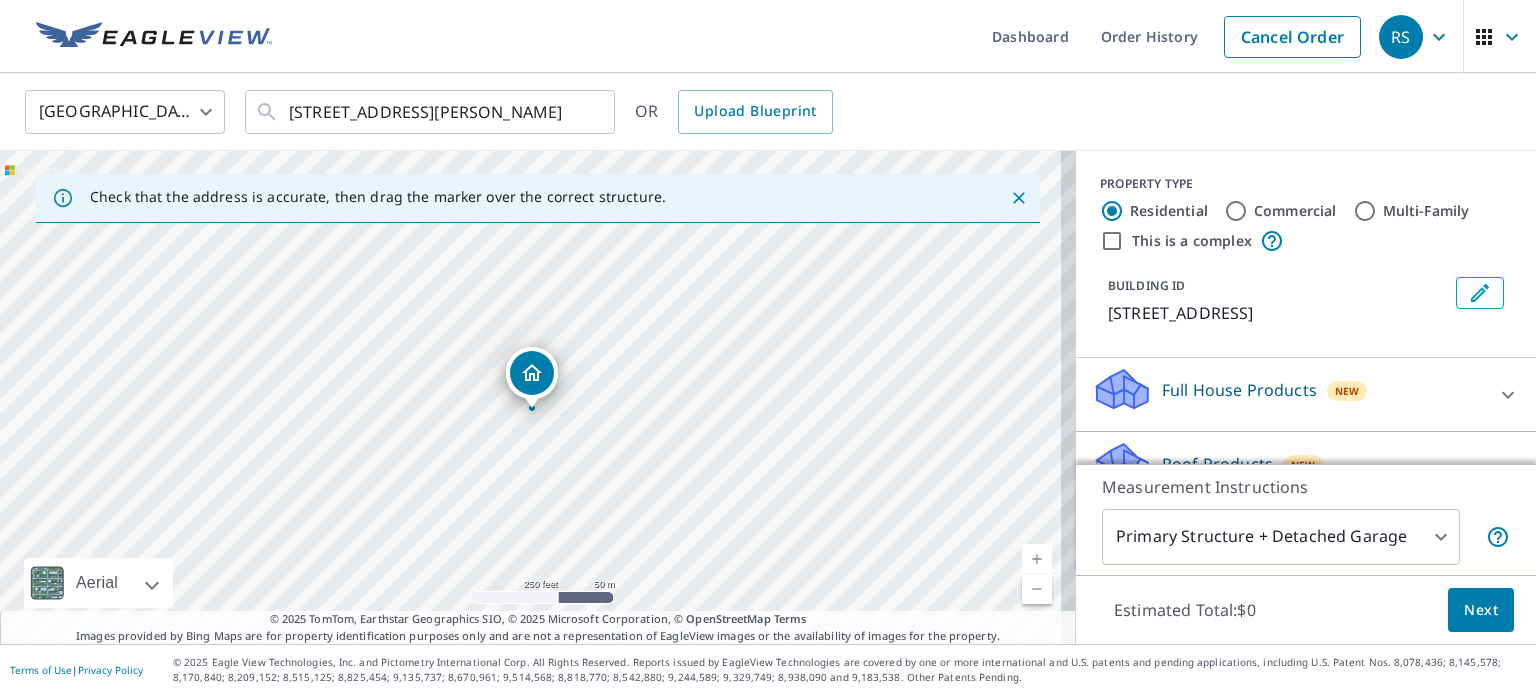 drag, startPoint x: 529, startPoint y: 363, endPoint x: 530, endPoint y: 377, distance: 14.035668 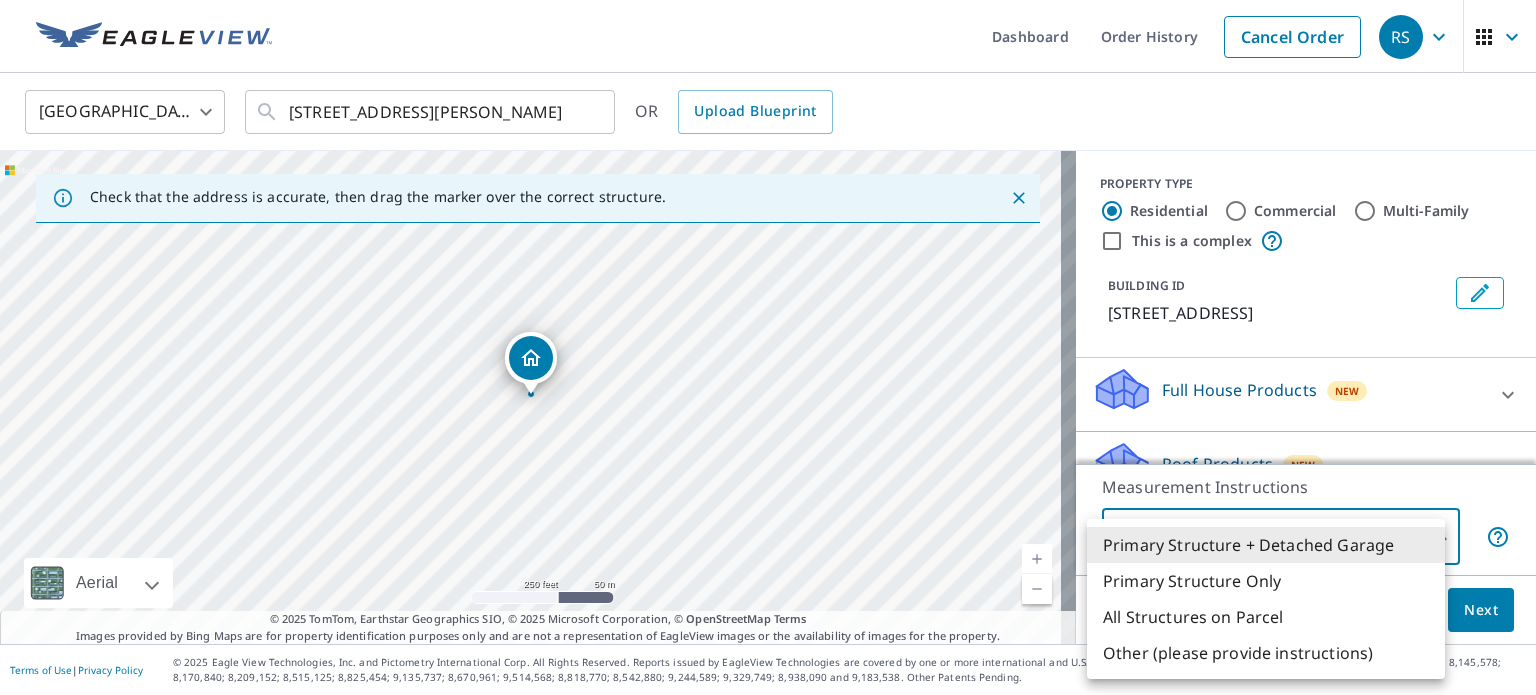 click on "RS RS
Dashboard Order History Cancel Order RS [GEOGRAPHIC_DATA] [GEOGRAPHIC_DATA] ​ [STREET_ADDRESS][PERSON_NAME] ​ OR Upload Blueprint Check that the address is accurate, then drag the marker over the correct structure. [STREET_ADDRESS] A standard road map Aerial A detailed look from above Labels Labels 250 feet 50 m © 2025 TomTom, © Vexcel Imaging, © 2025 Microsoft Corporation,  © OpenStreetMap Terms © 2025 TomTom, Earthstar Geographics SIO, © 2025 Microsoft Corporation, ©   OpenStreetMap   Terms Images provided by Bing Maps are for property identification purposes only and are not a representation of EagleView images or the availability of images for the property. PROPERTY TYPE Residential Commercial Multi-Family This is a complex BUILDING ID [STREET_ADDRESS] Full House Products New Full House™ $105 Roof Products New Premium $32.75 - $87 Standard $32.75 QuickSquares™ $18 Gutter $13.75 Bid Perfect™ $18 Solar Products New 1" at bounding box center (768, 347) 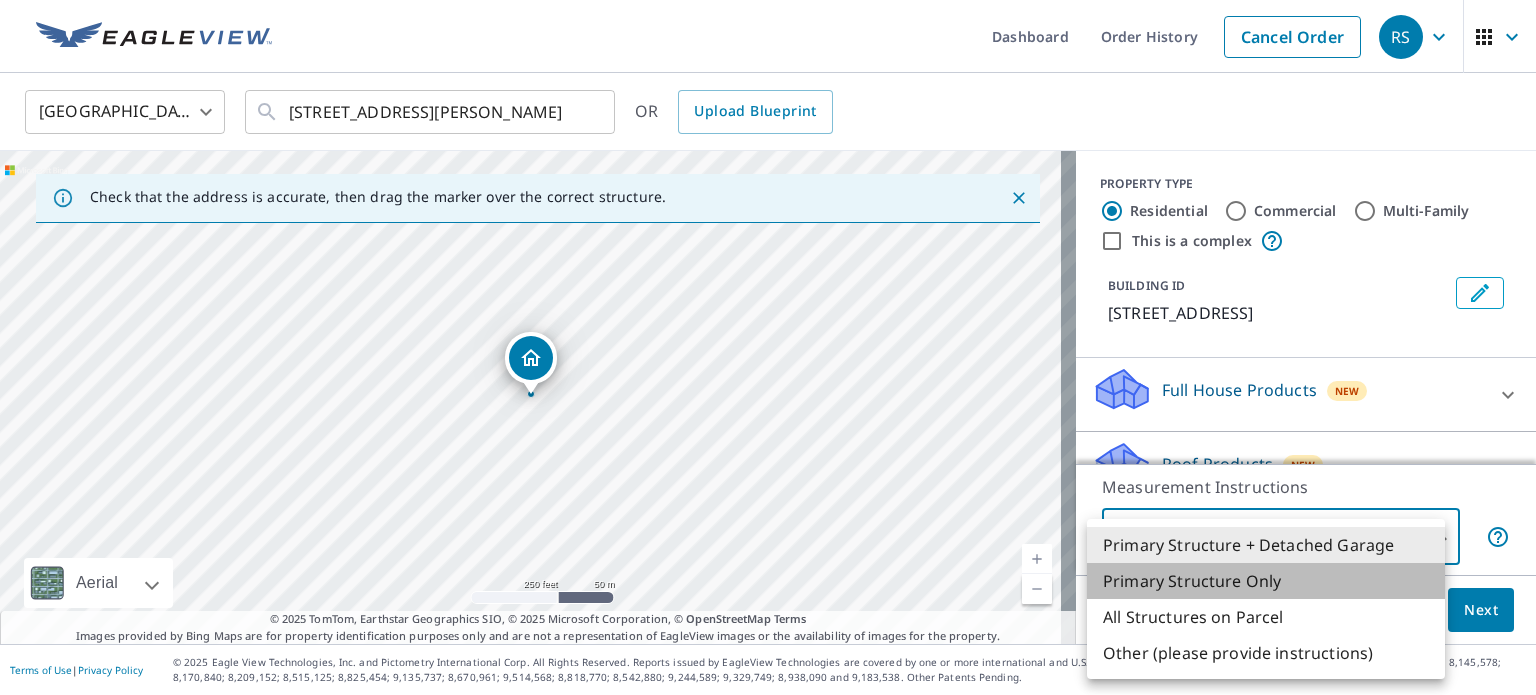 click on "Primary Structure Only" at bounding box center (1266, 581) 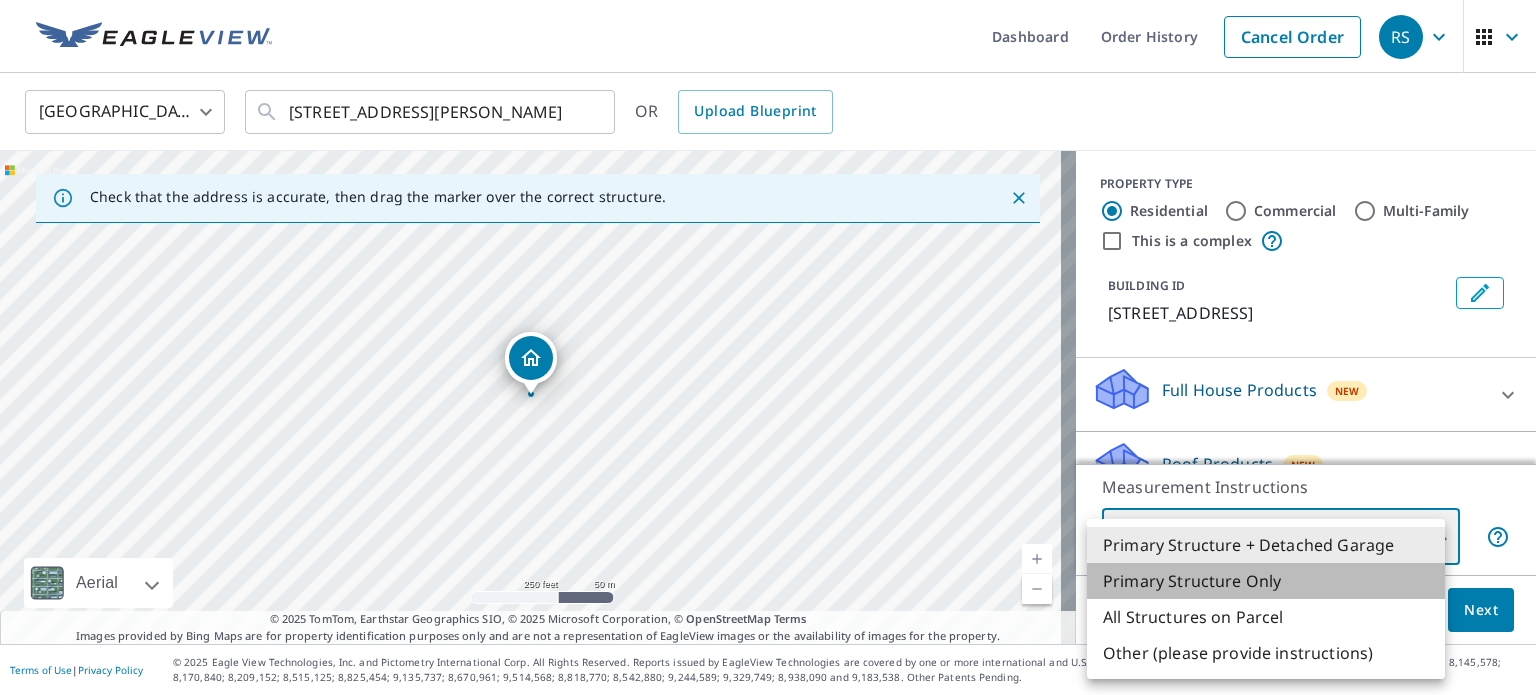 type on "2" 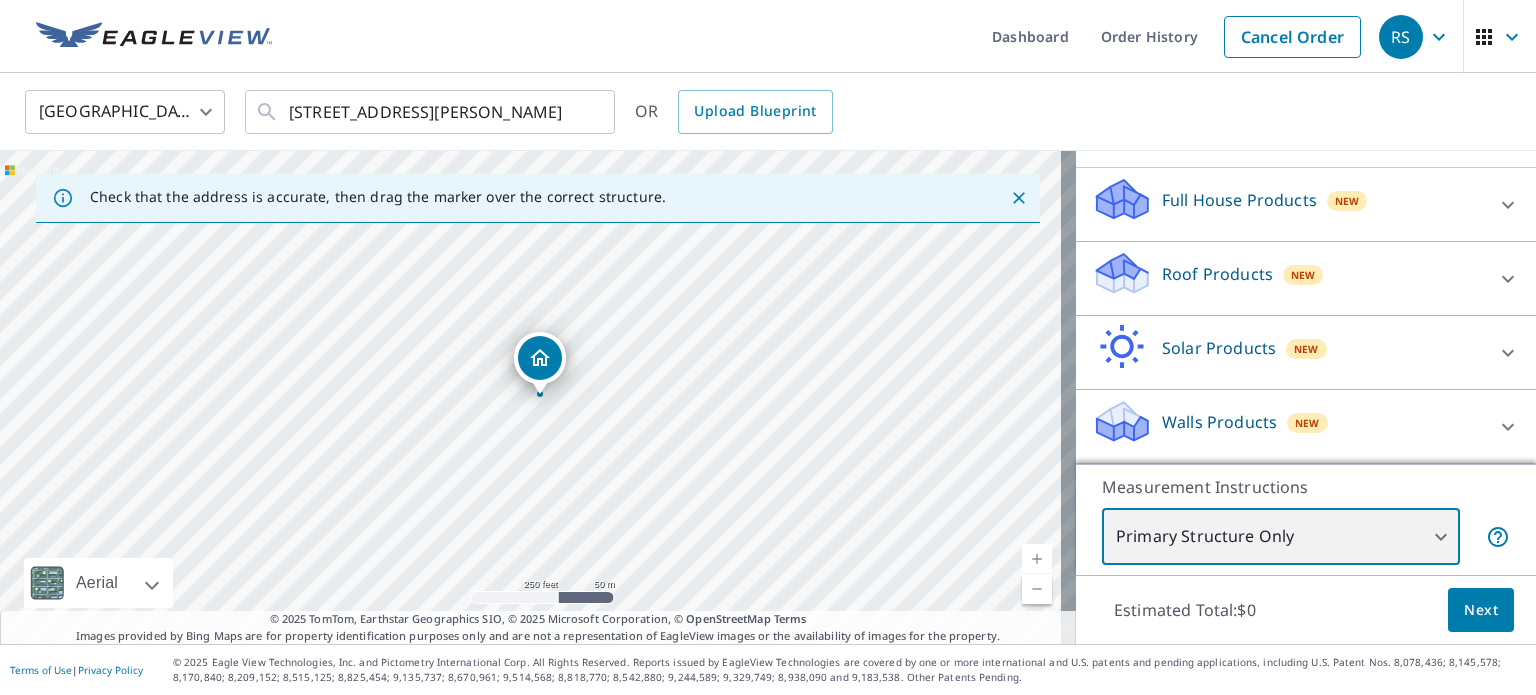 scroll, scrollTop: 212, scrollLeft: 0, axis: vertical 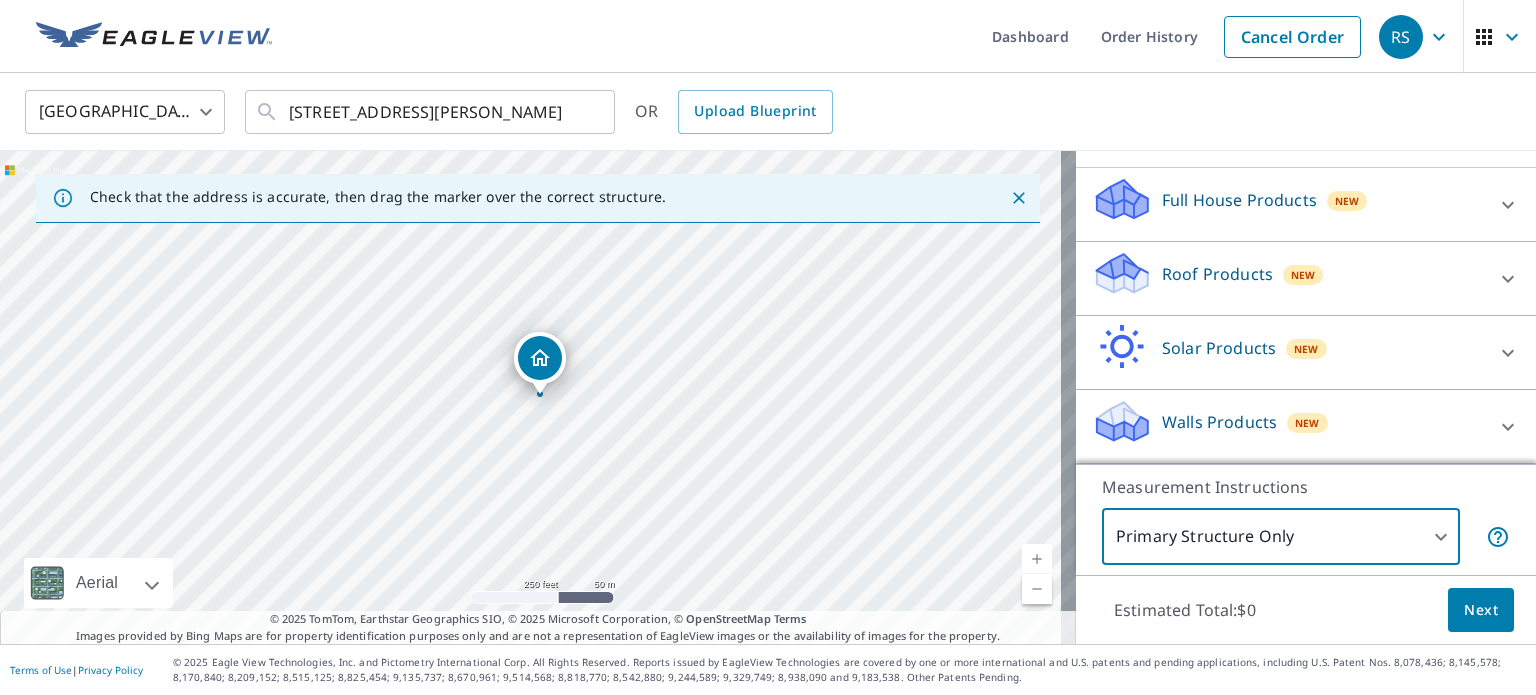 click on "Walls Products" at bounding box center [1219, 422] 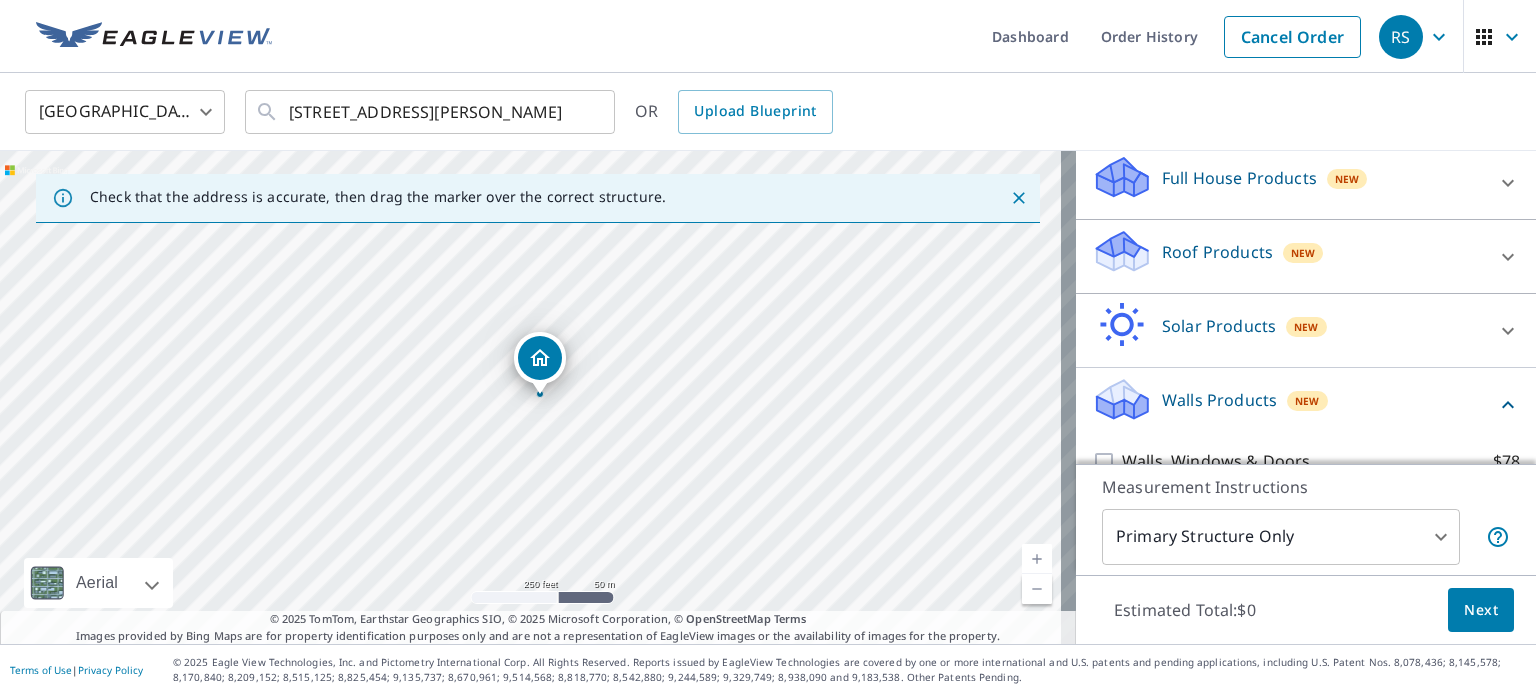 click on "Walls Products" at bounding box center [1219, 400] 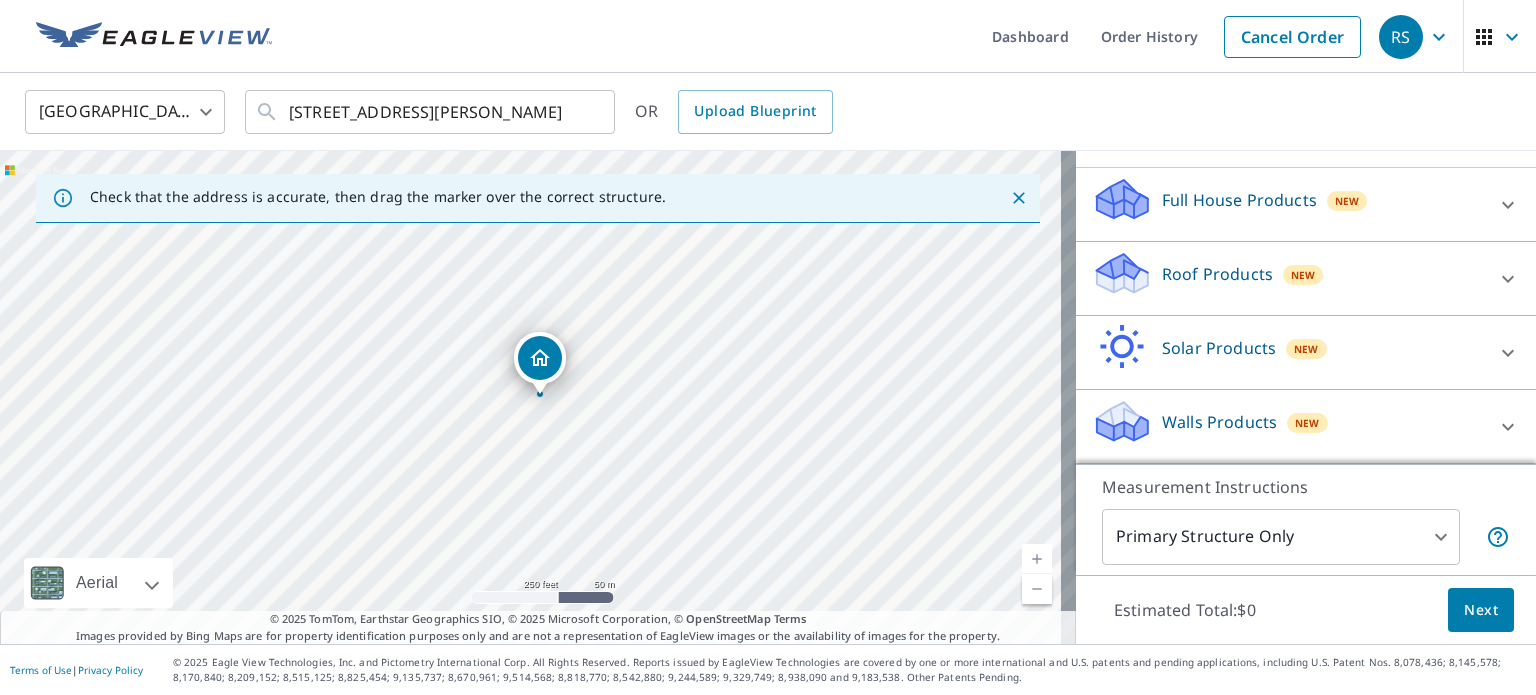 click on "Walls Products" at bounding box center [1219, 422] 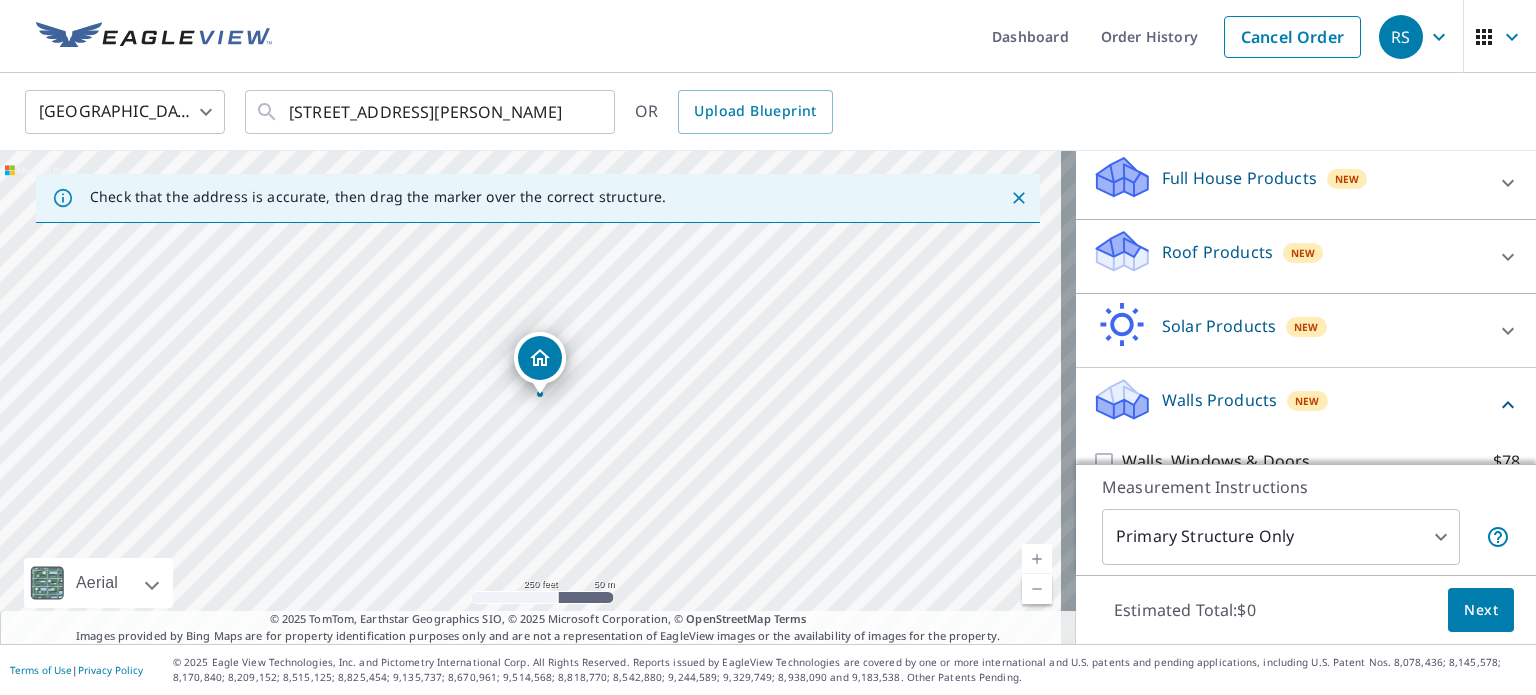 click on "Walls Products" at bounding box center [1219, 400] 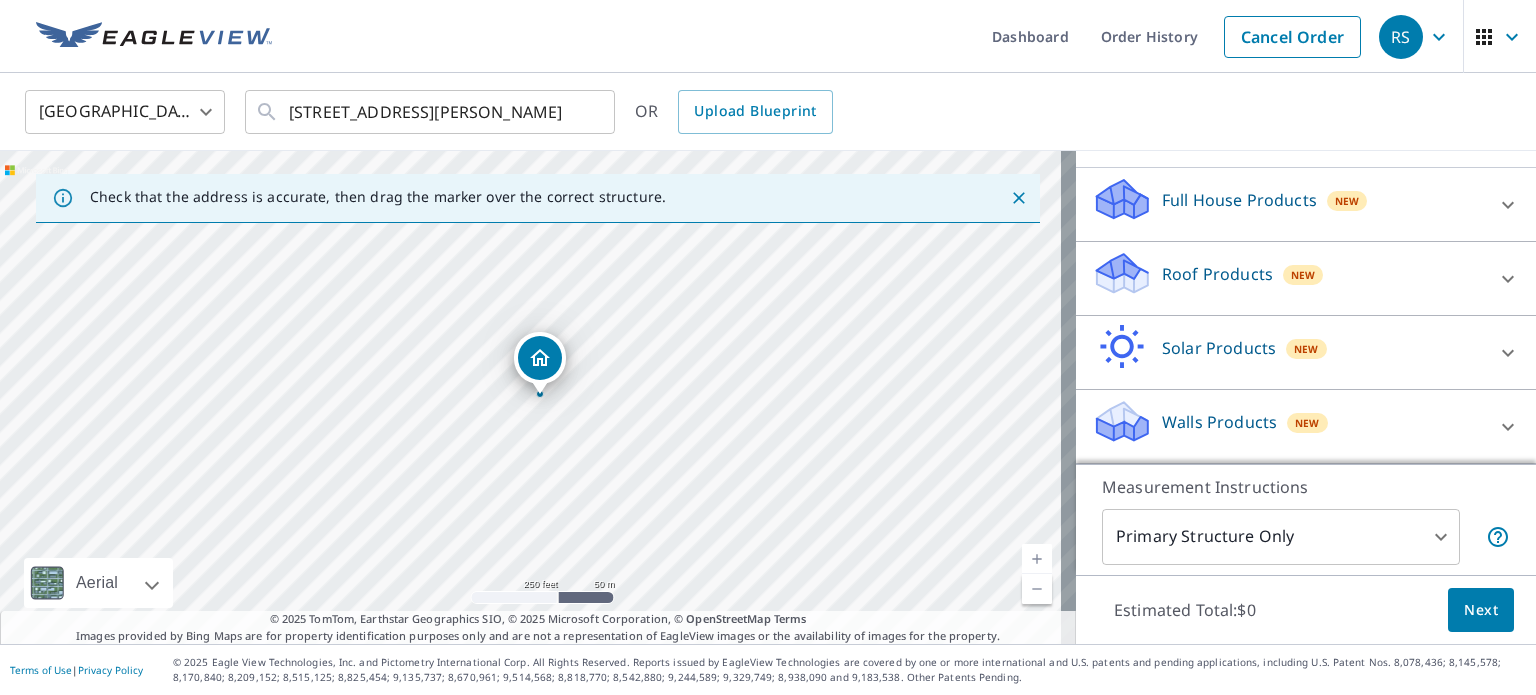 click on "Next" at bounding box center [1481, 610] 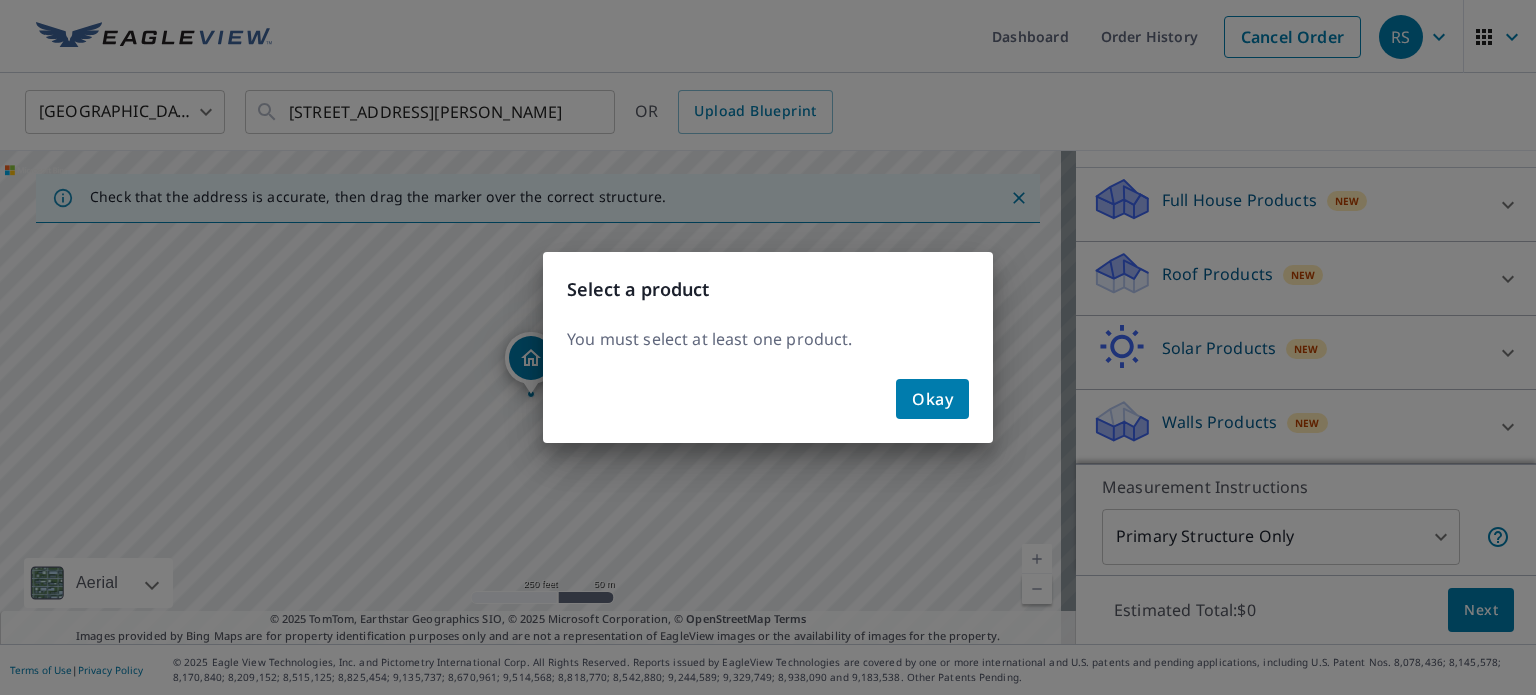 click on "Select a product You must select at least one product. Okay" at bounding box center [768, 347] 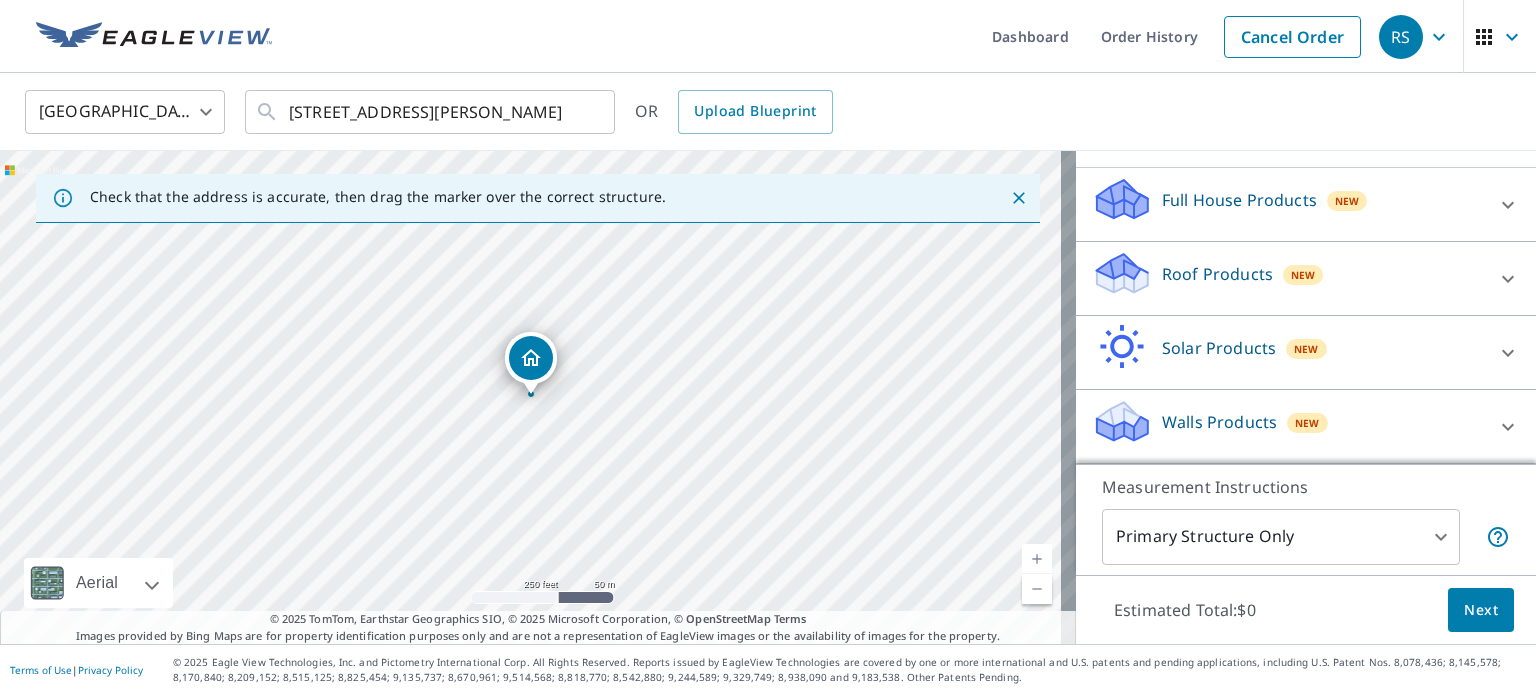 scroll, scrollTop: 212, scrollLeft: 0, axis: vertical 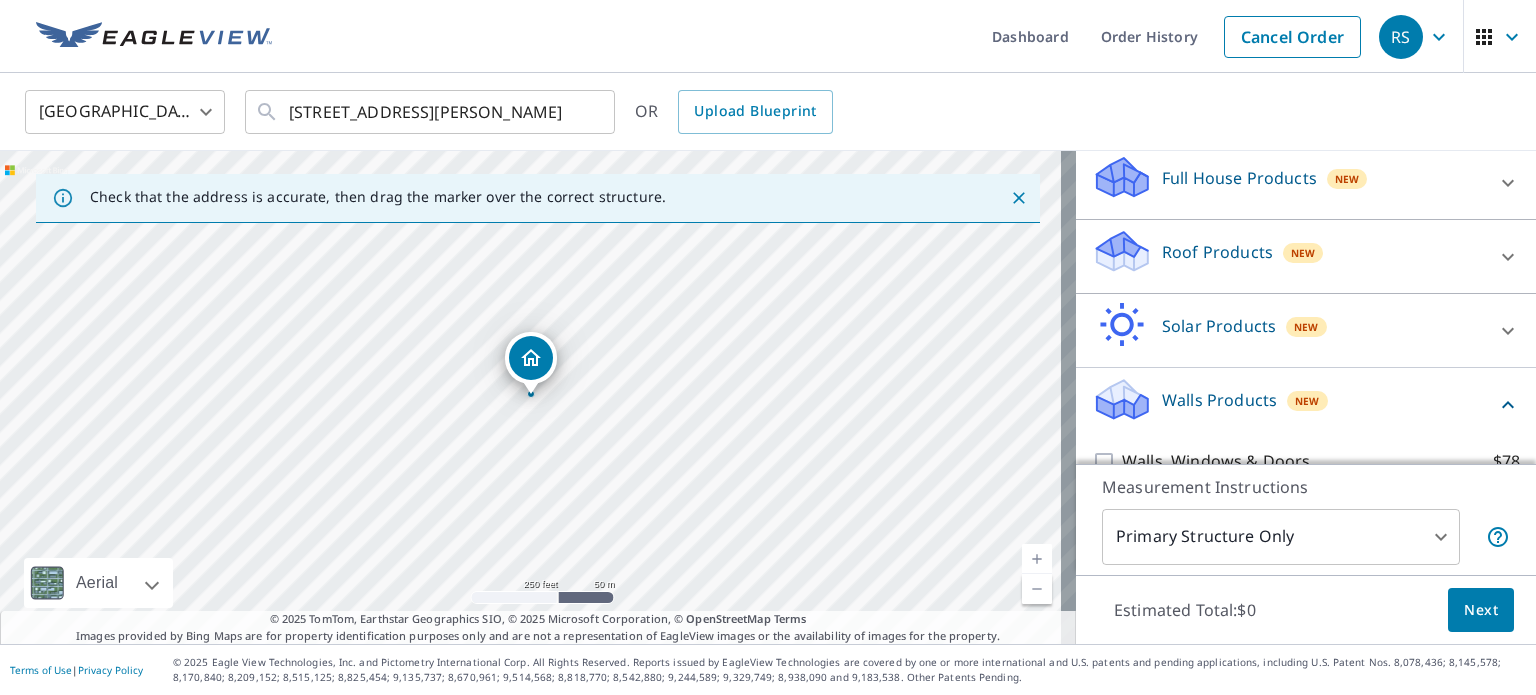 click on "Walls Products" at bounding box center [1219, 400] 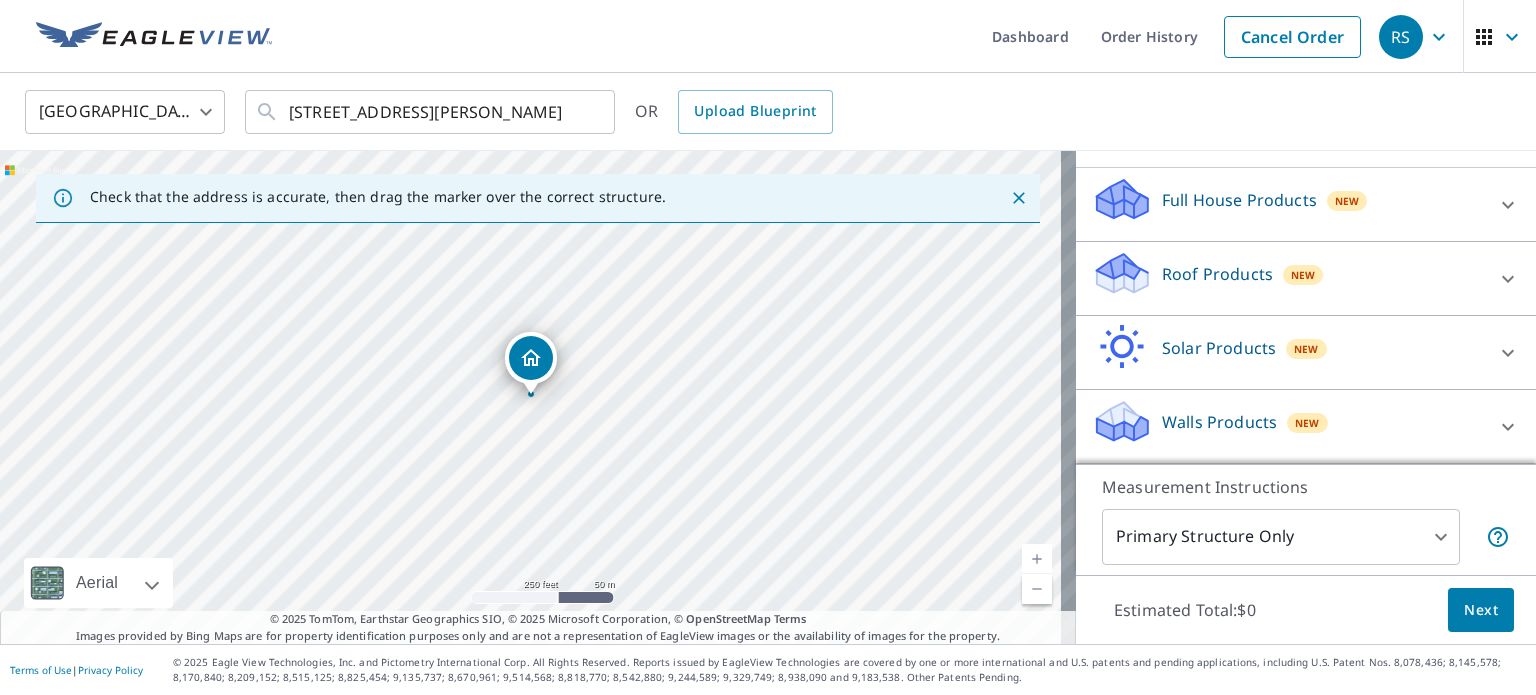 click on "Walls Products" at bounding box center (1219, 422) 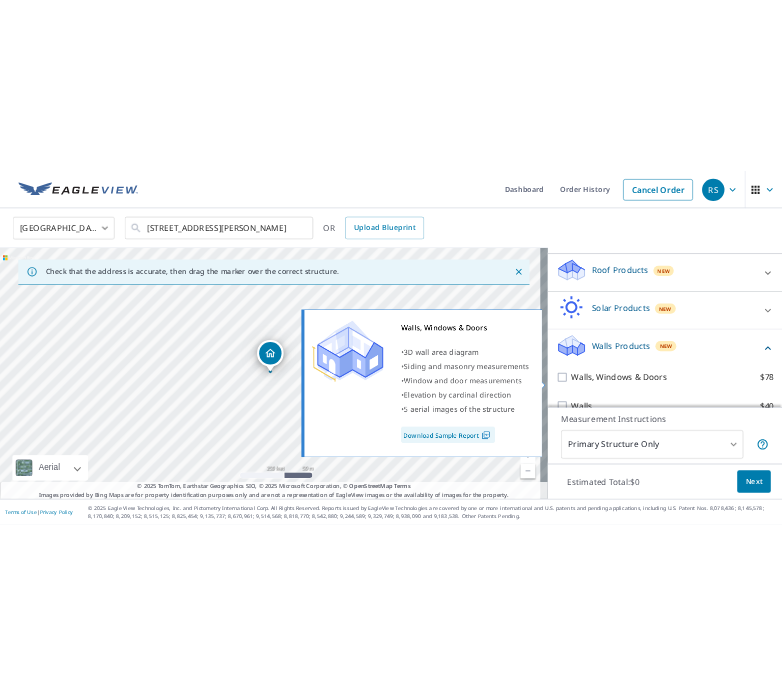 scroll, scrollTop: 325, scrollLeft: 0, axis: vertical 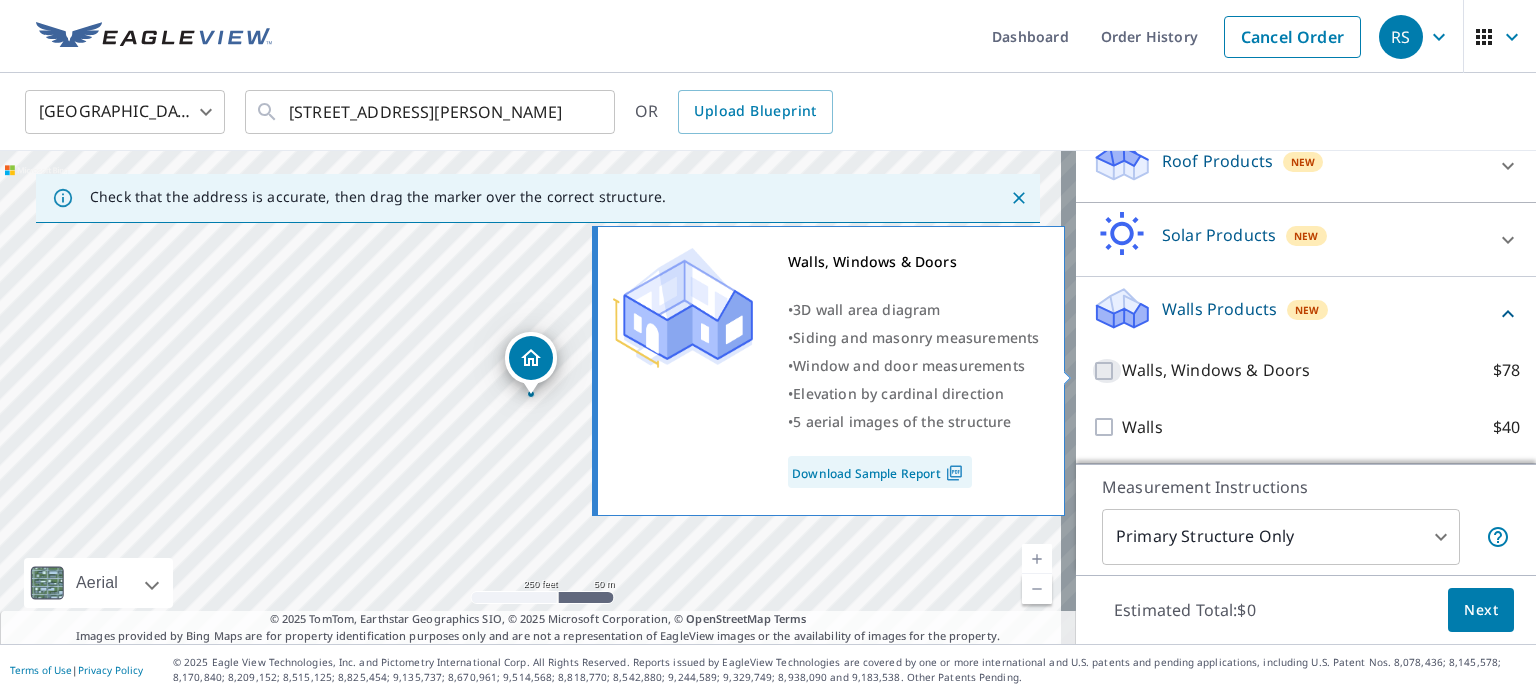 click on "Walls, Windows & Doors $78" at bounding box center (1107, 371) 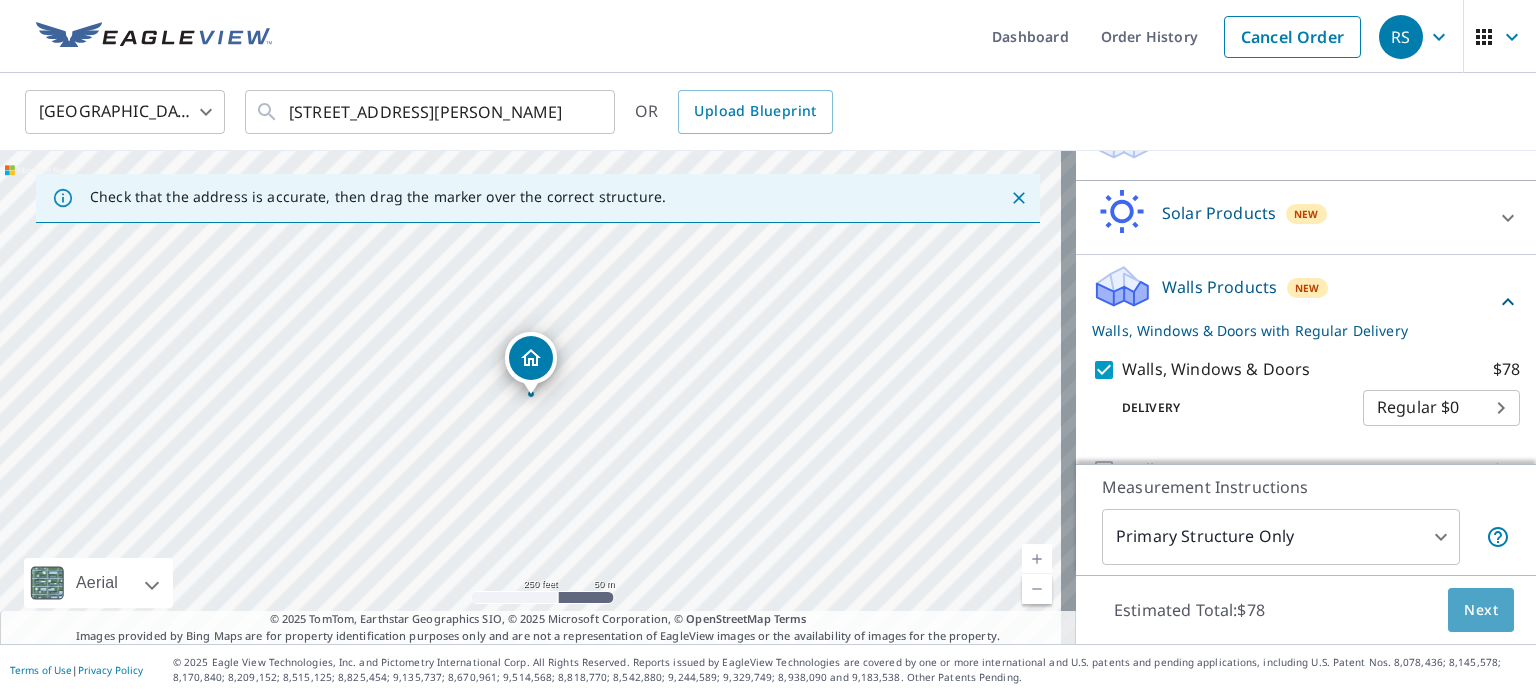 click on "Next" at bounding box center [1481, 610] 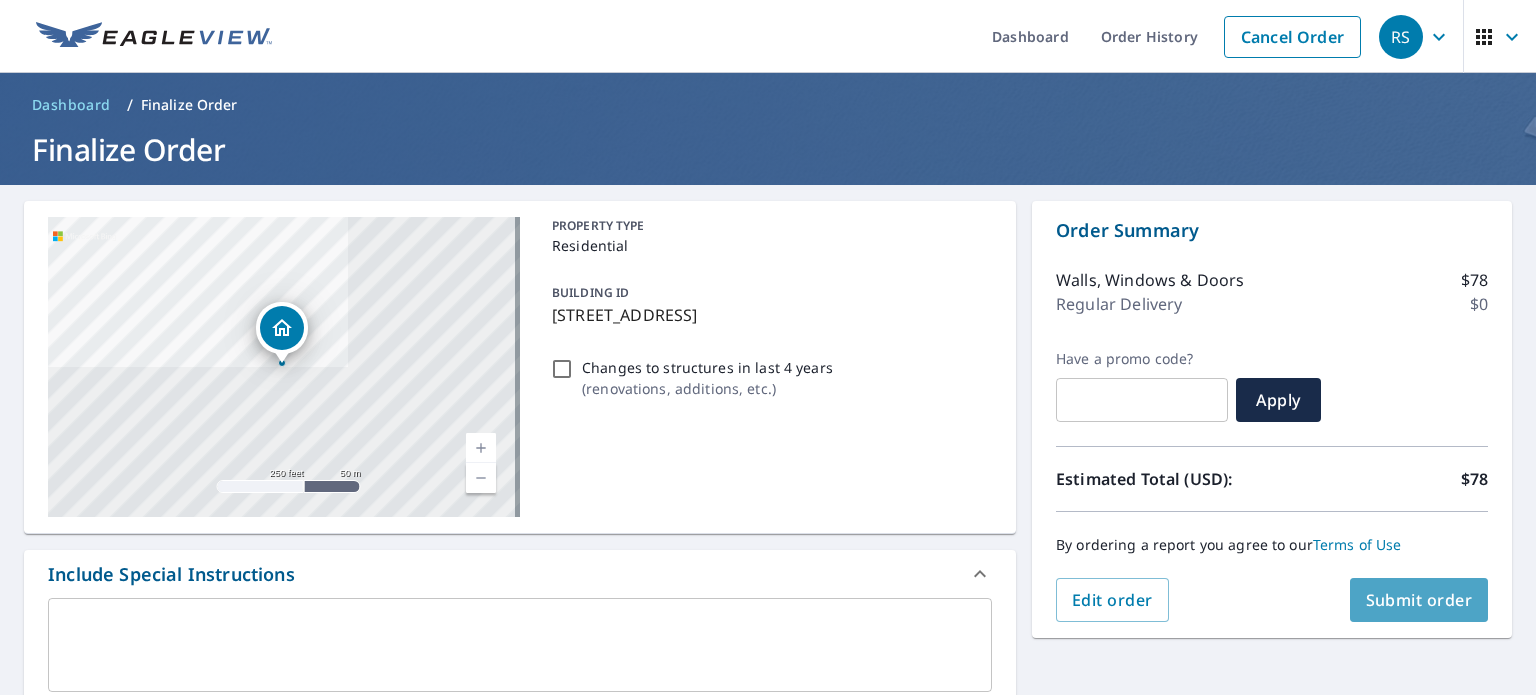 click on "Submit order" at bounding box center (1419, 600) 